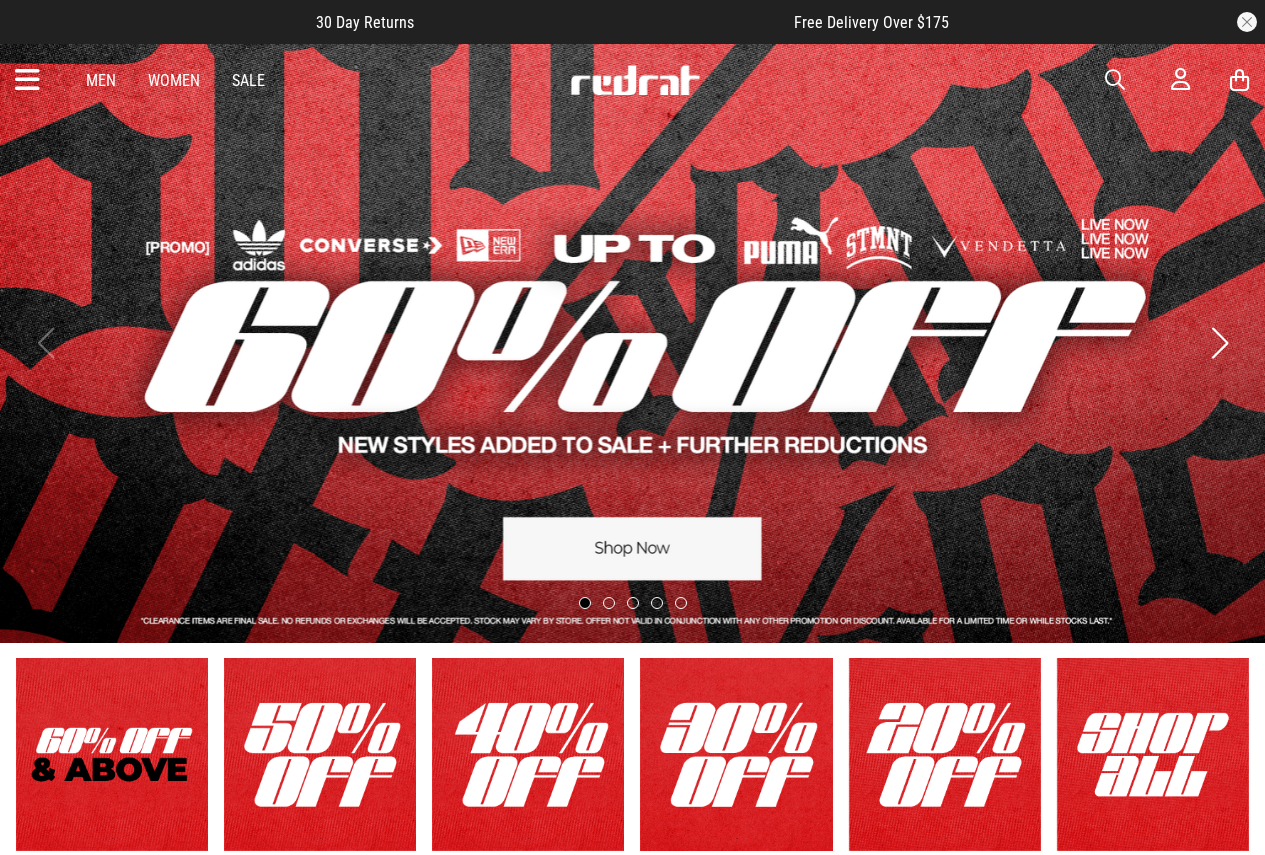 scroll, scrollTop: 0, scrollLeft: 0, axis: both 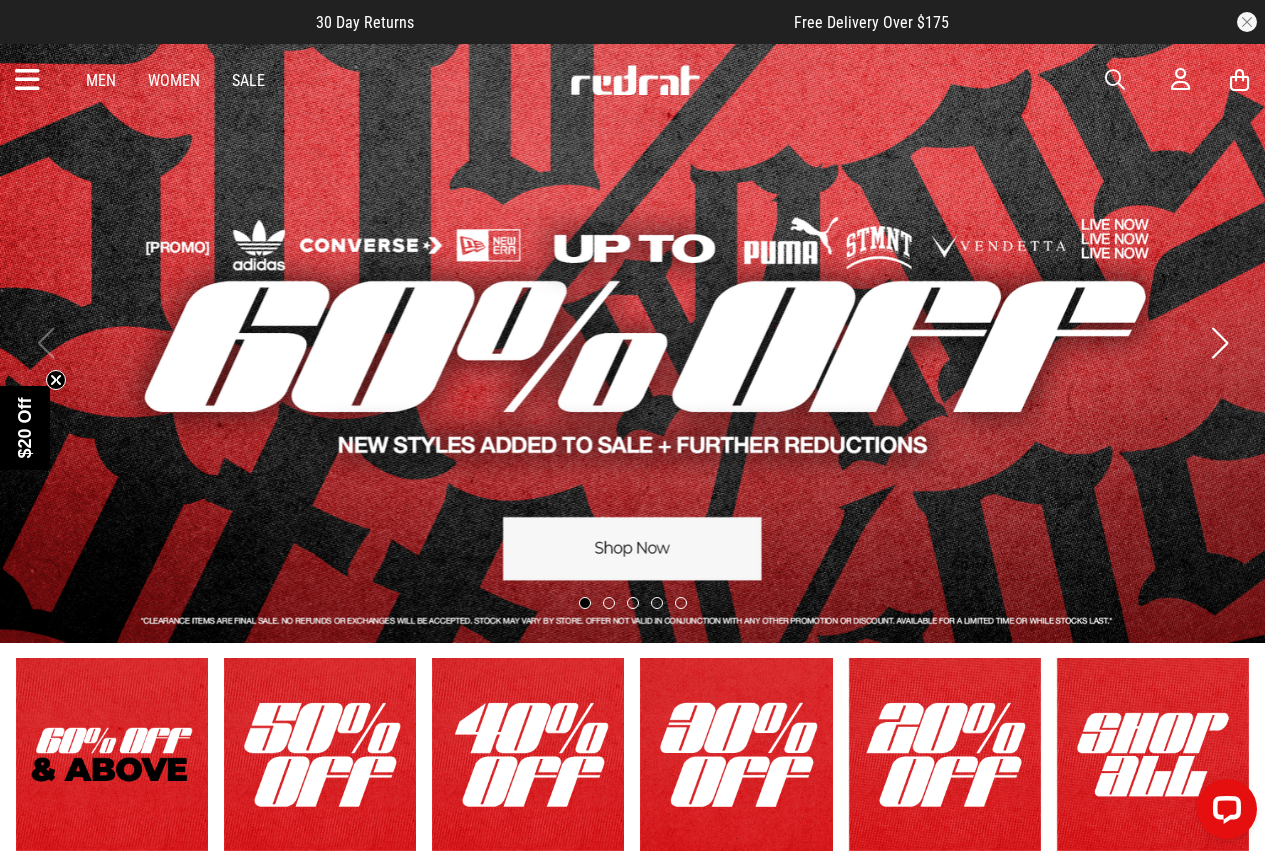click at bounding box center [1115, 80] 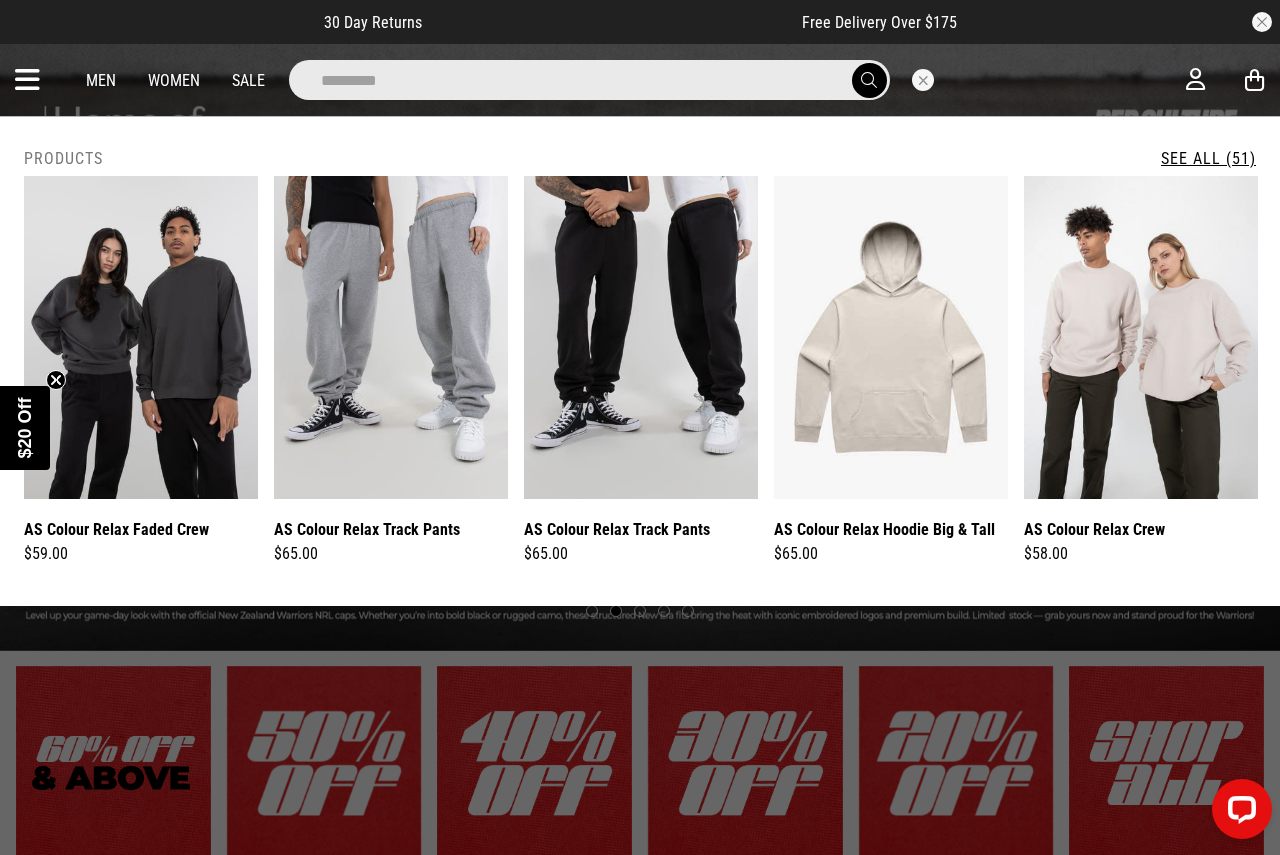 type on "*********" 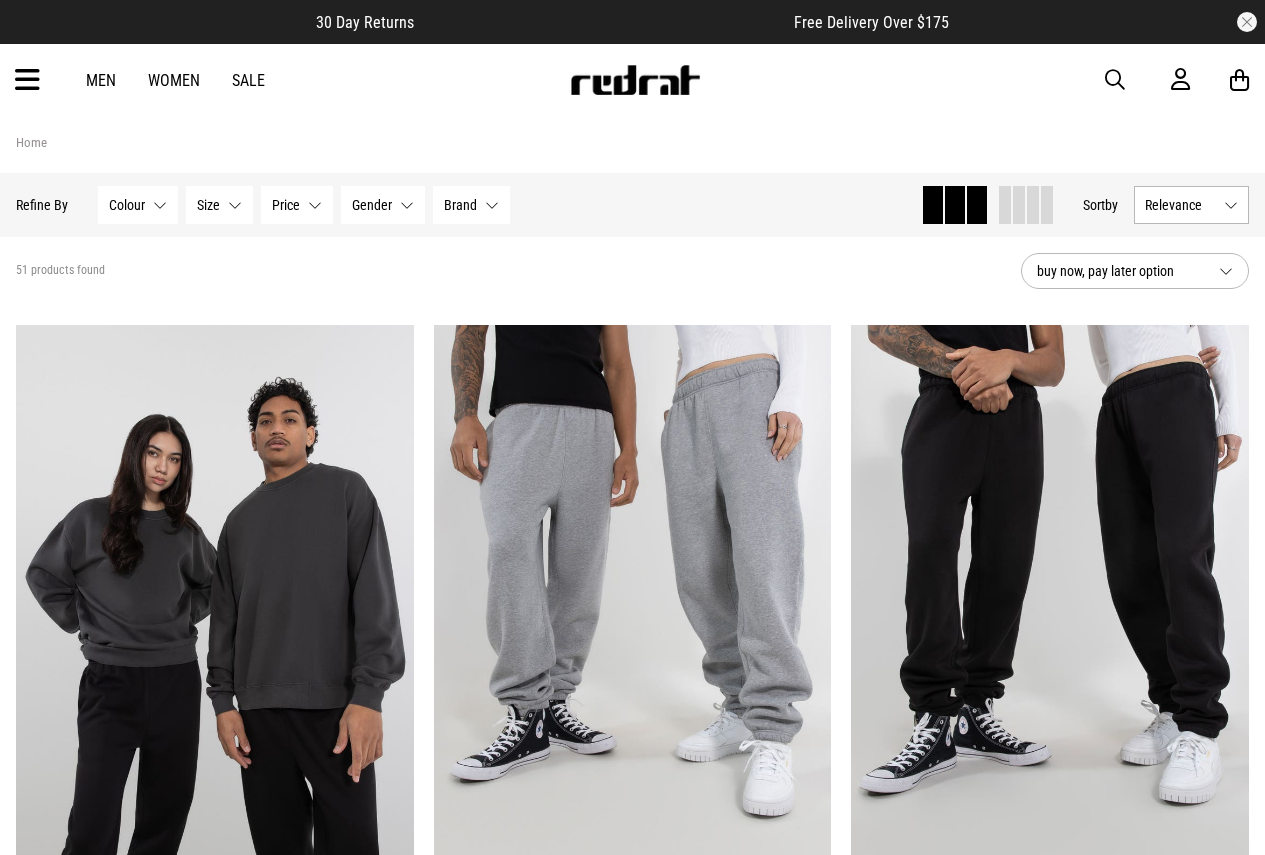 scroll, scrollTop: 0, scrollLeft: 0, axis: both 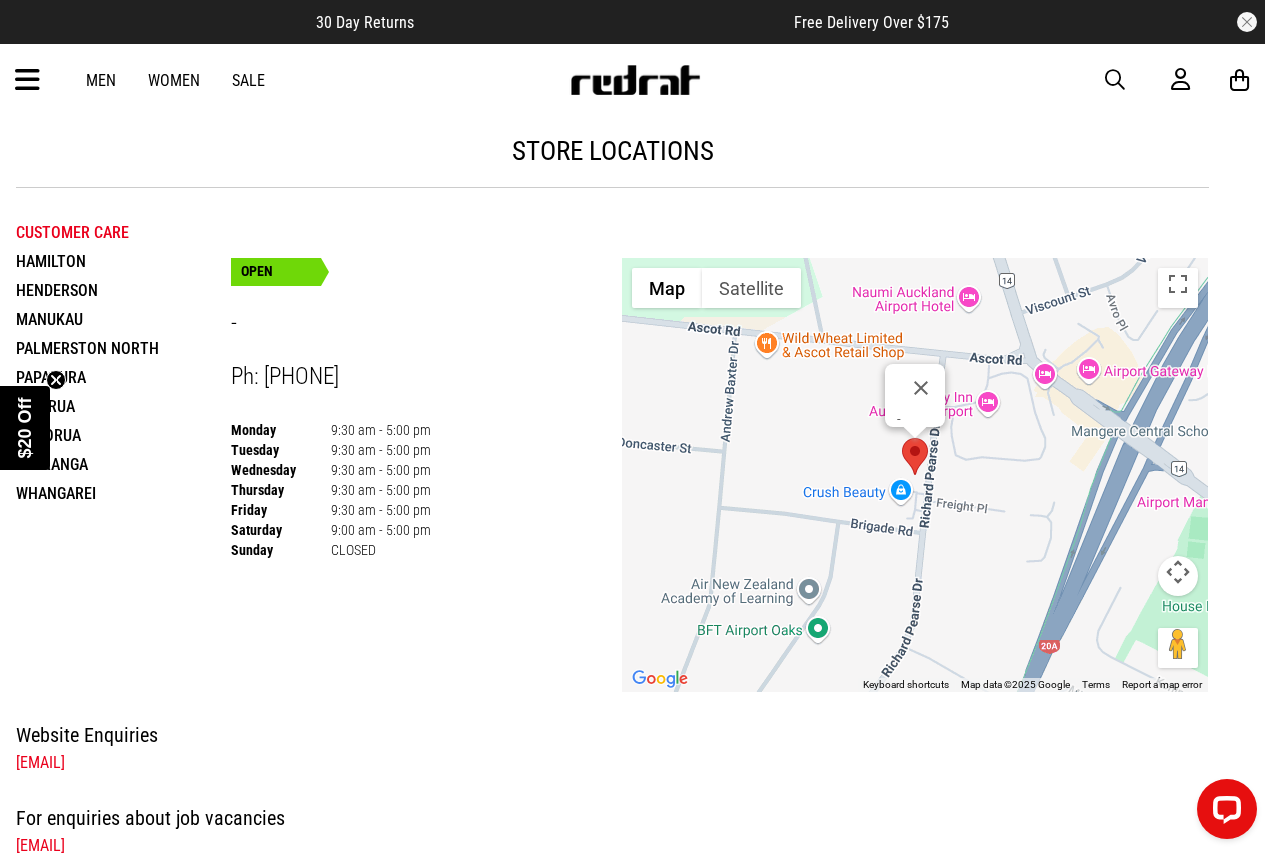 click 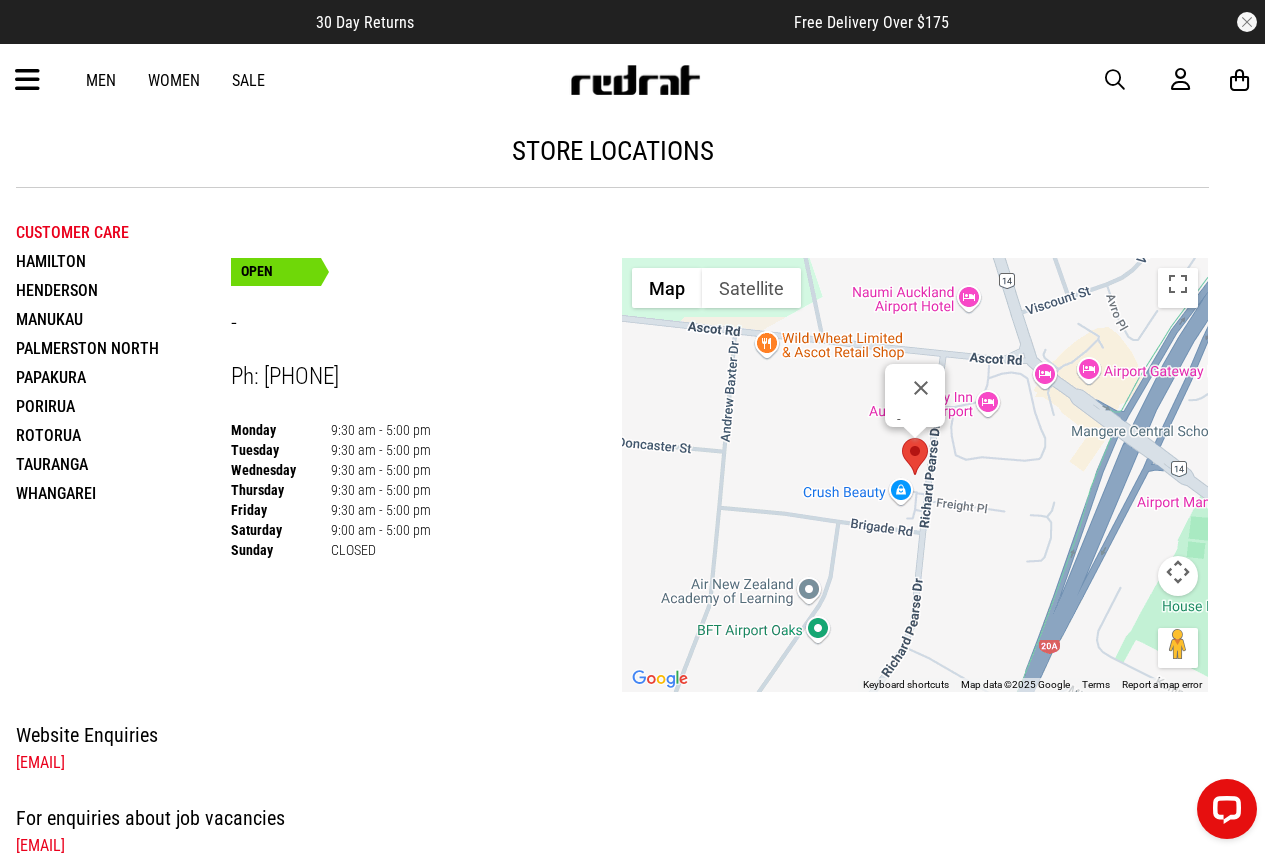click on "Henderson" at bounding box center [123, 290] 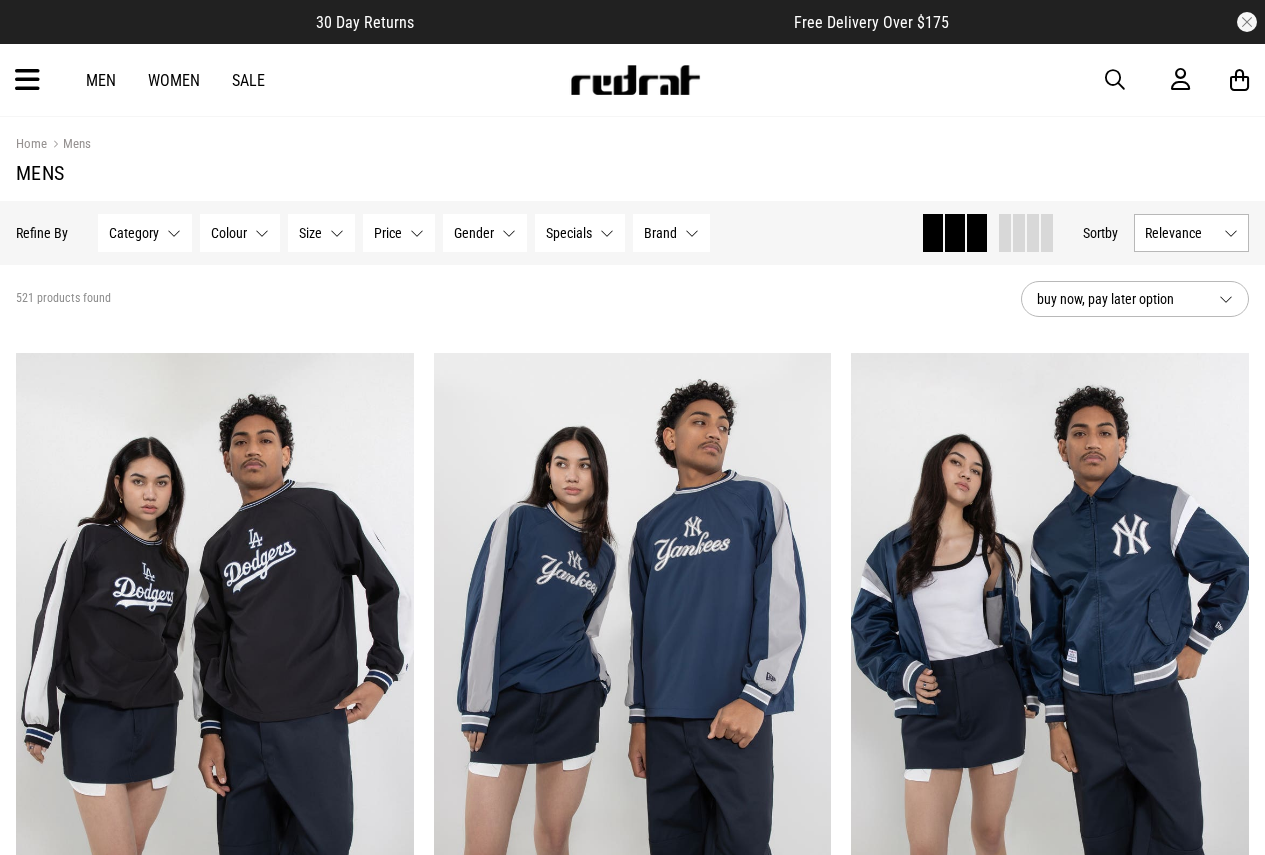 scroll, scrollTop: 0, scrollLeft: 0, axis: both 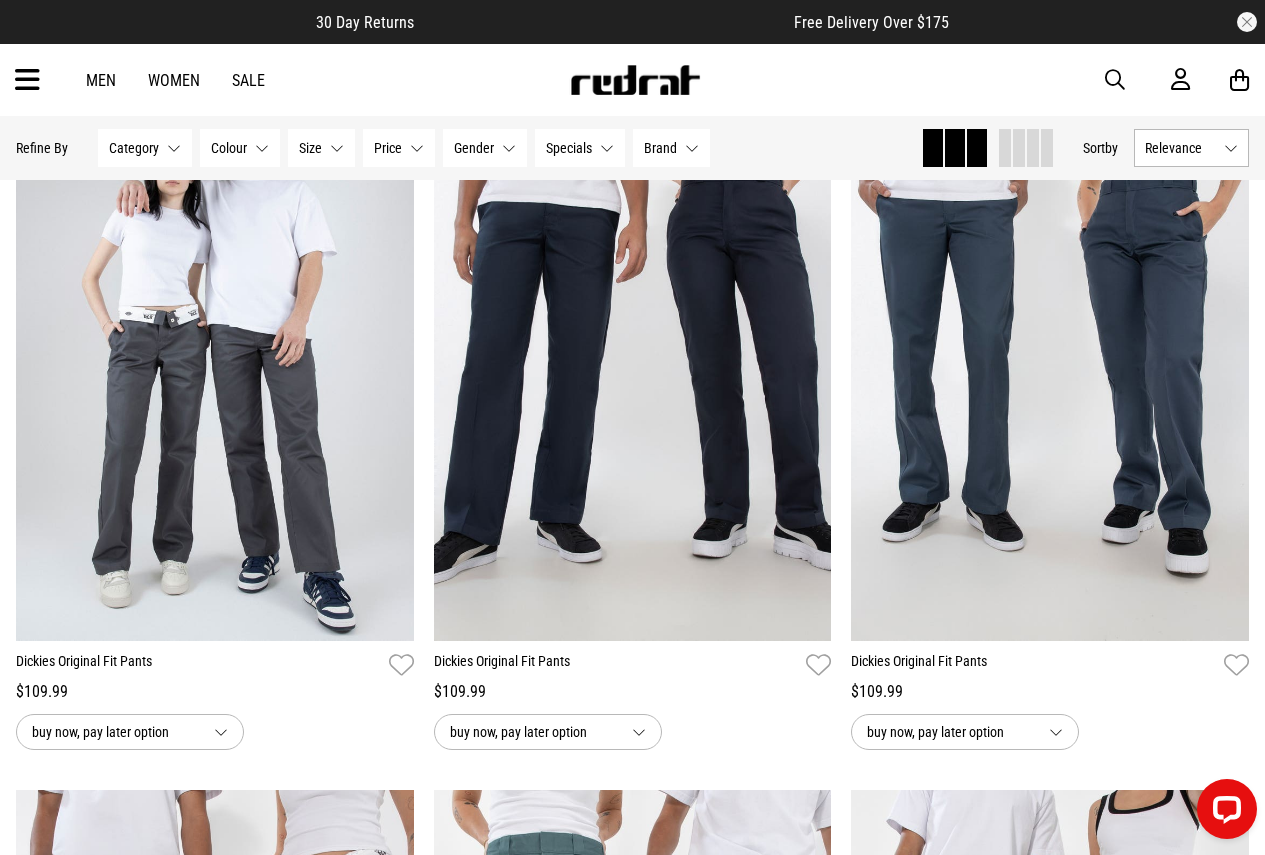 click on "Size" at bounding box center [310, 148] 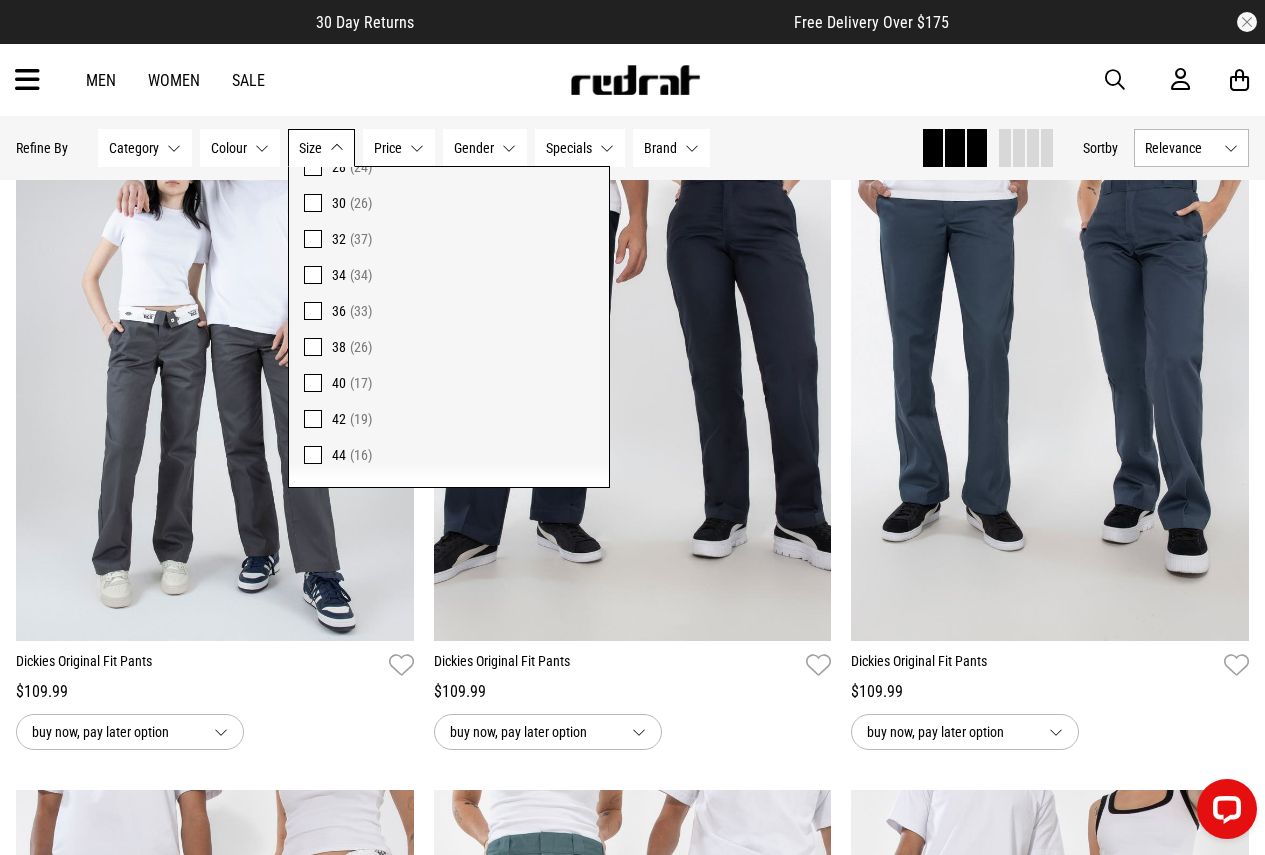 scroll, scrollTop: 600, scrollLeft: 0, axis: vertical 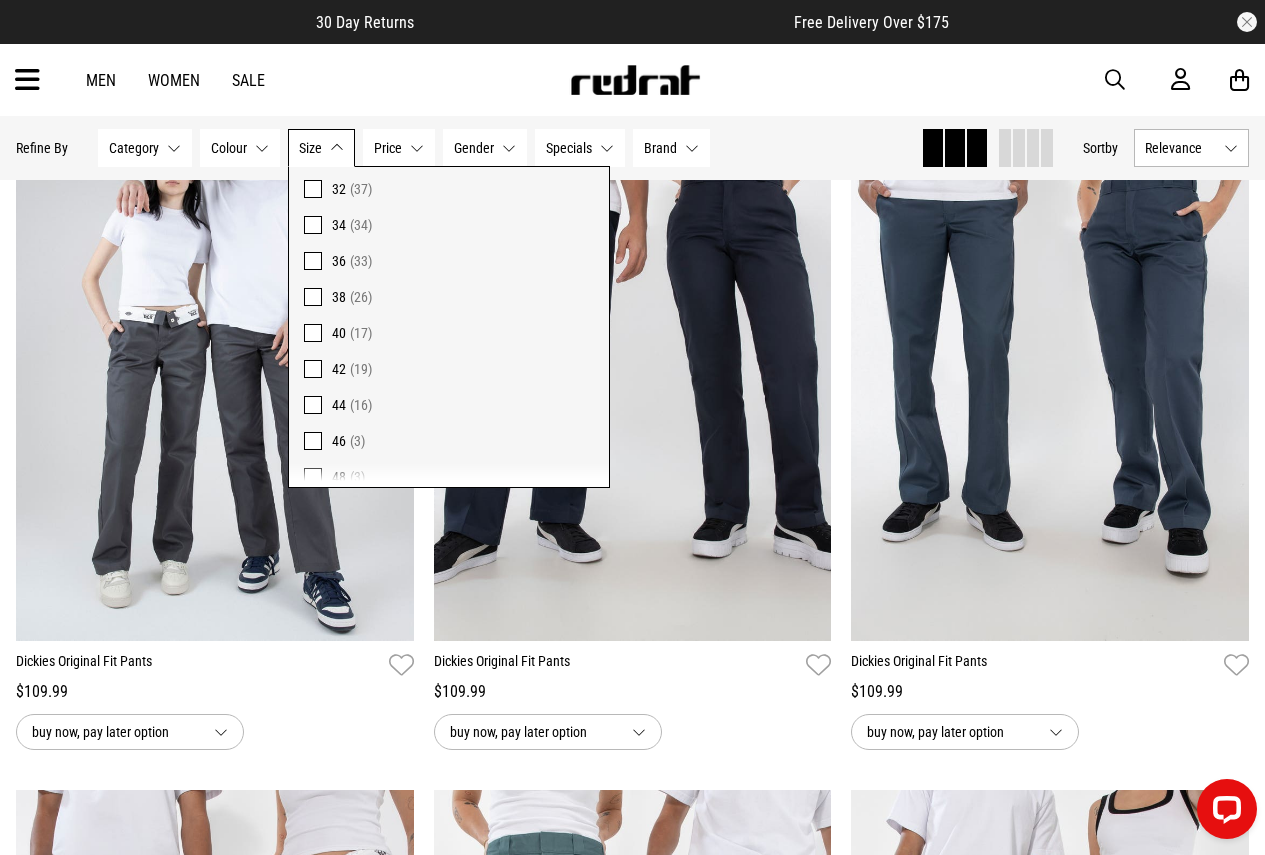 click at bounding box center (313, 261) 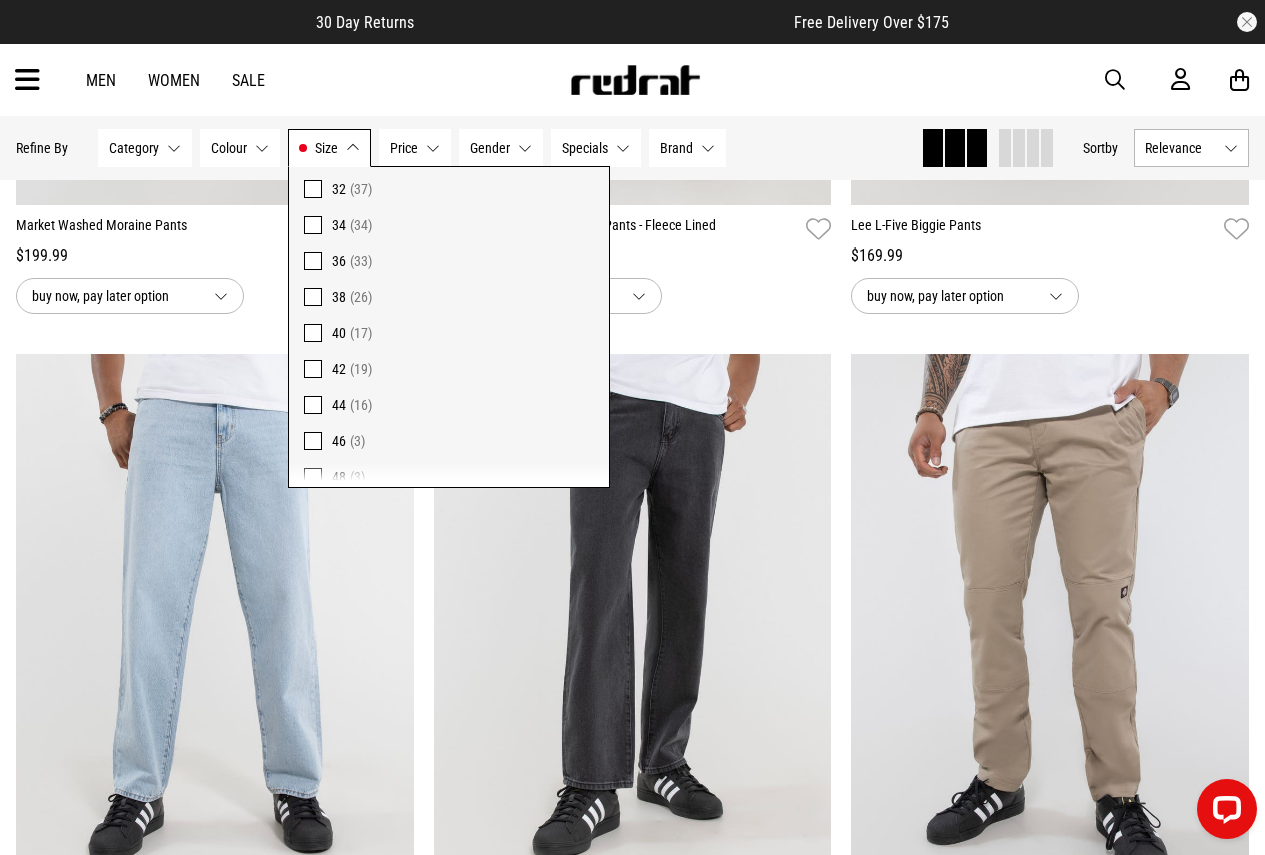 click at bounding box center (313, 297) 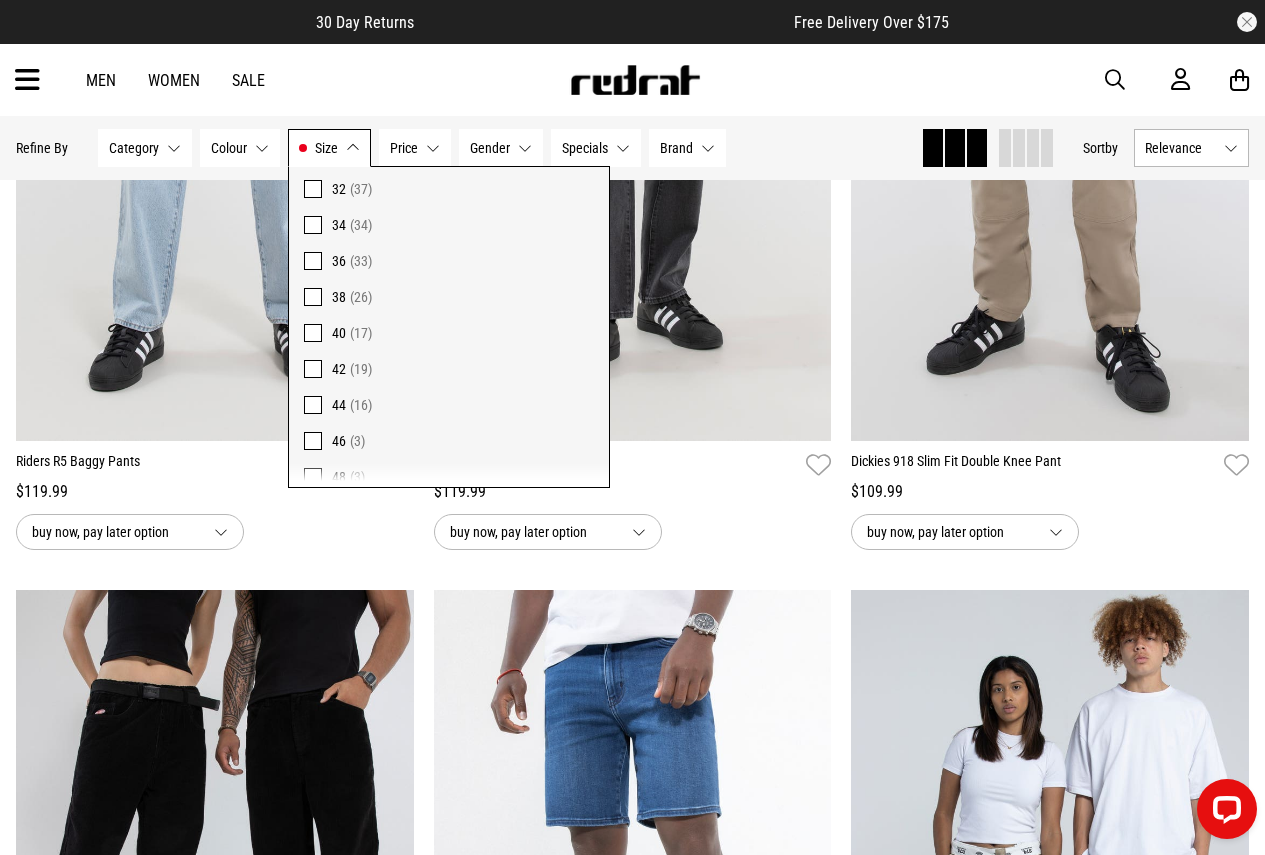 click at bounding box center (313, 297) 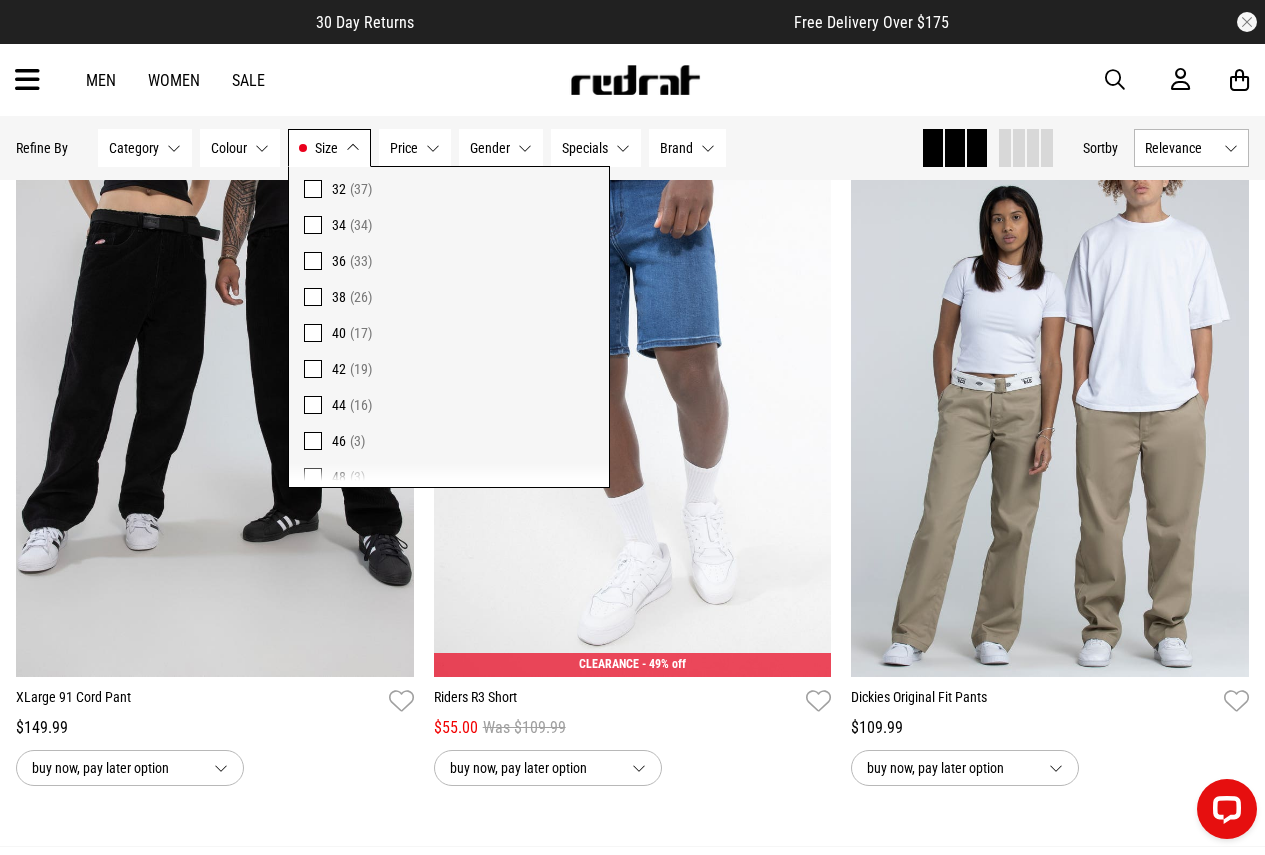click at bounding box center [313, 261] 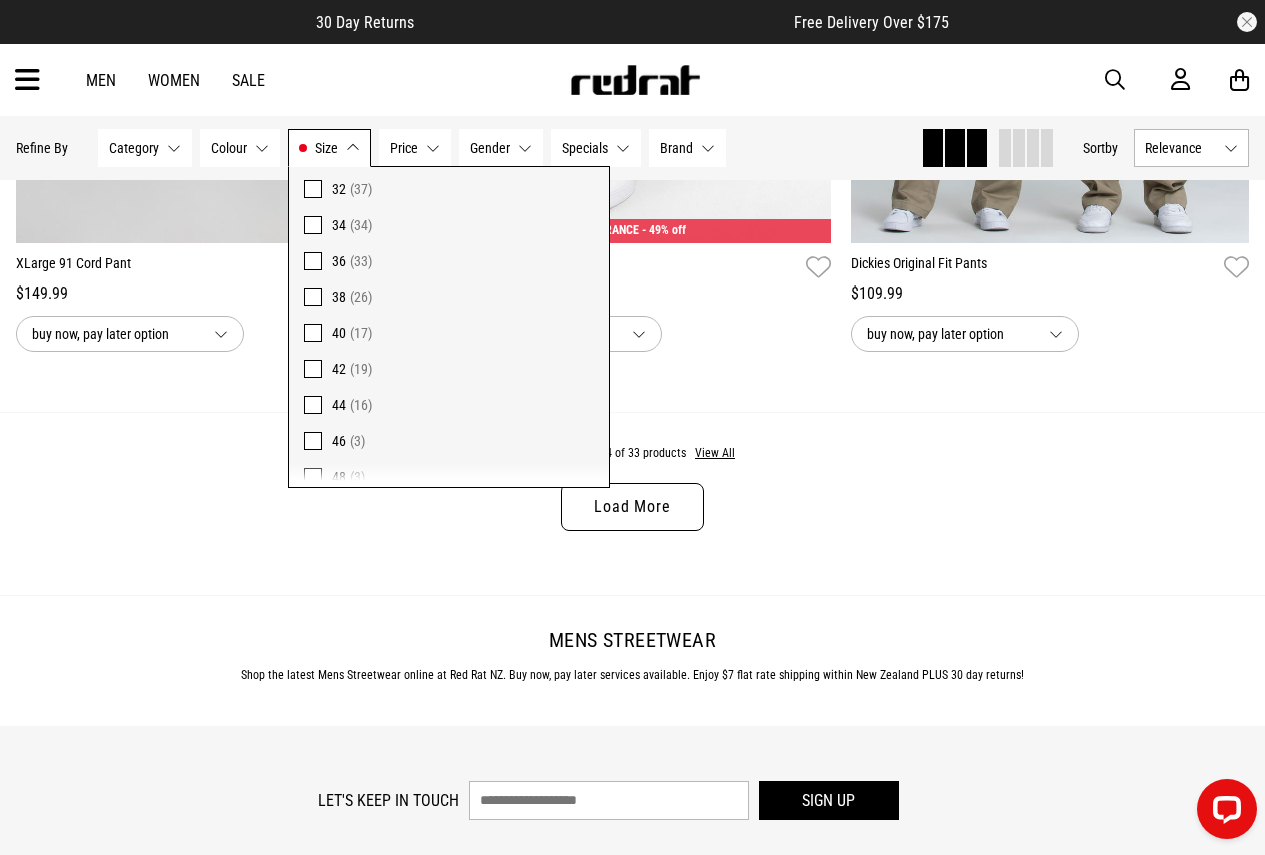 scroll, scrollTop: 5608, scrollLeft: 0, axis: vertical 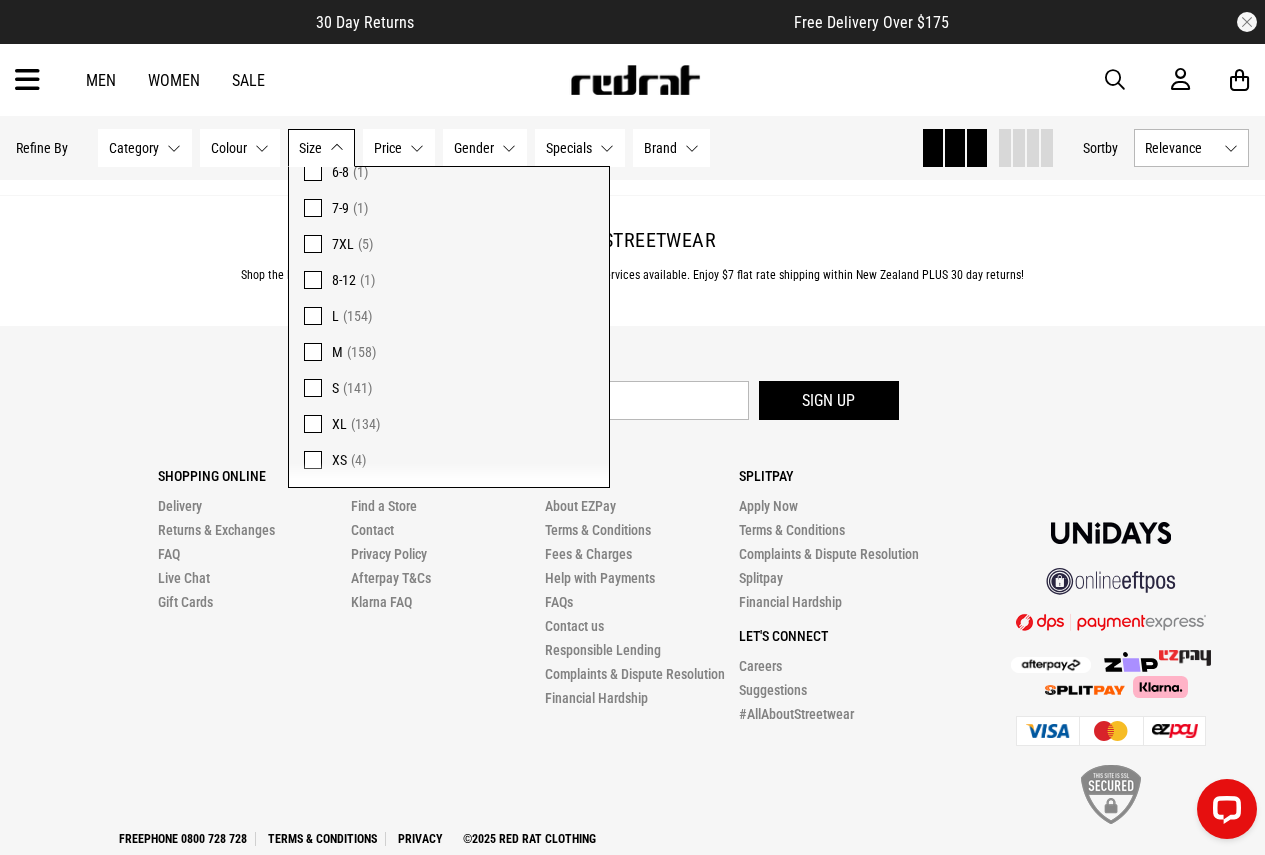 click at bounding box center (313, 460) 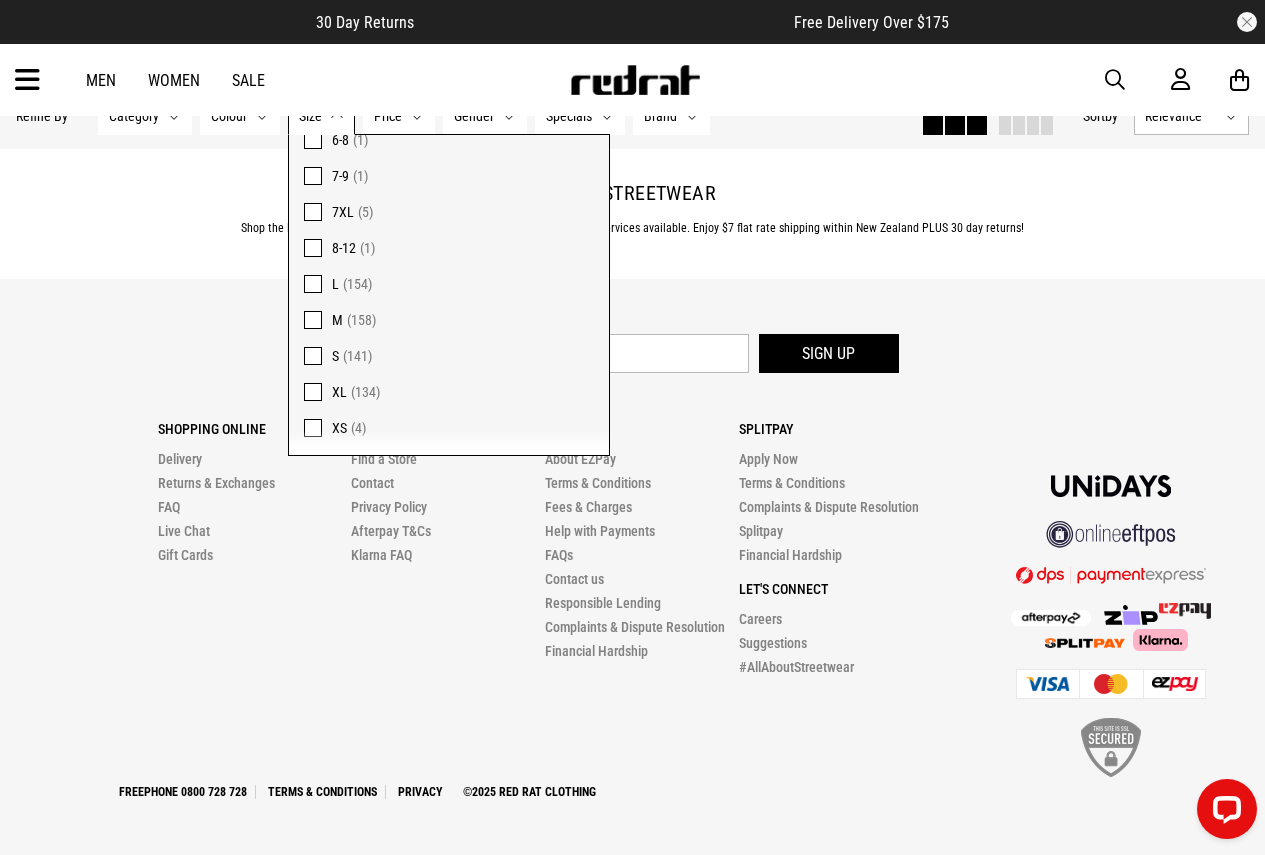 scroll, scrollTop: 1779, scrollLeft: 0, axis: vertical 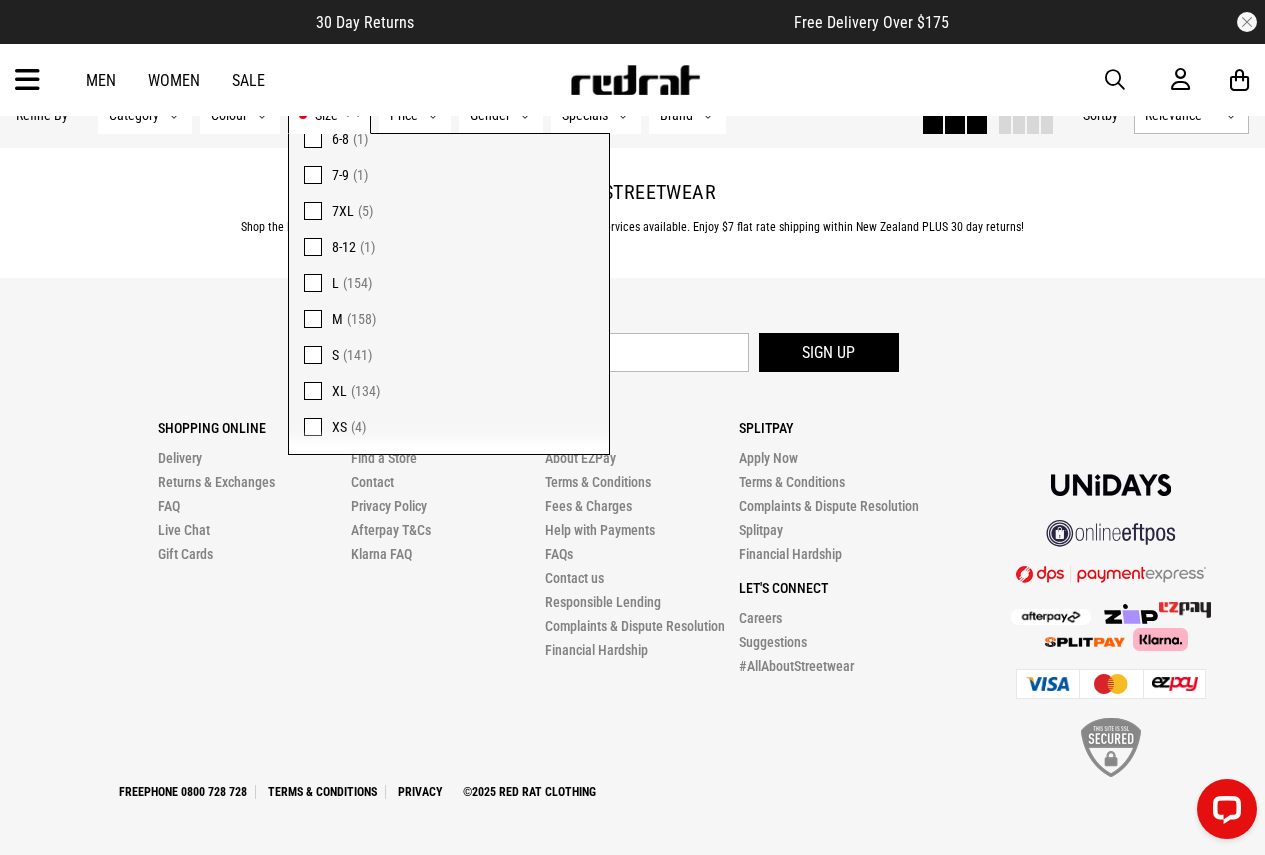 click on "About EZPay" at bounding box center [642, 458] 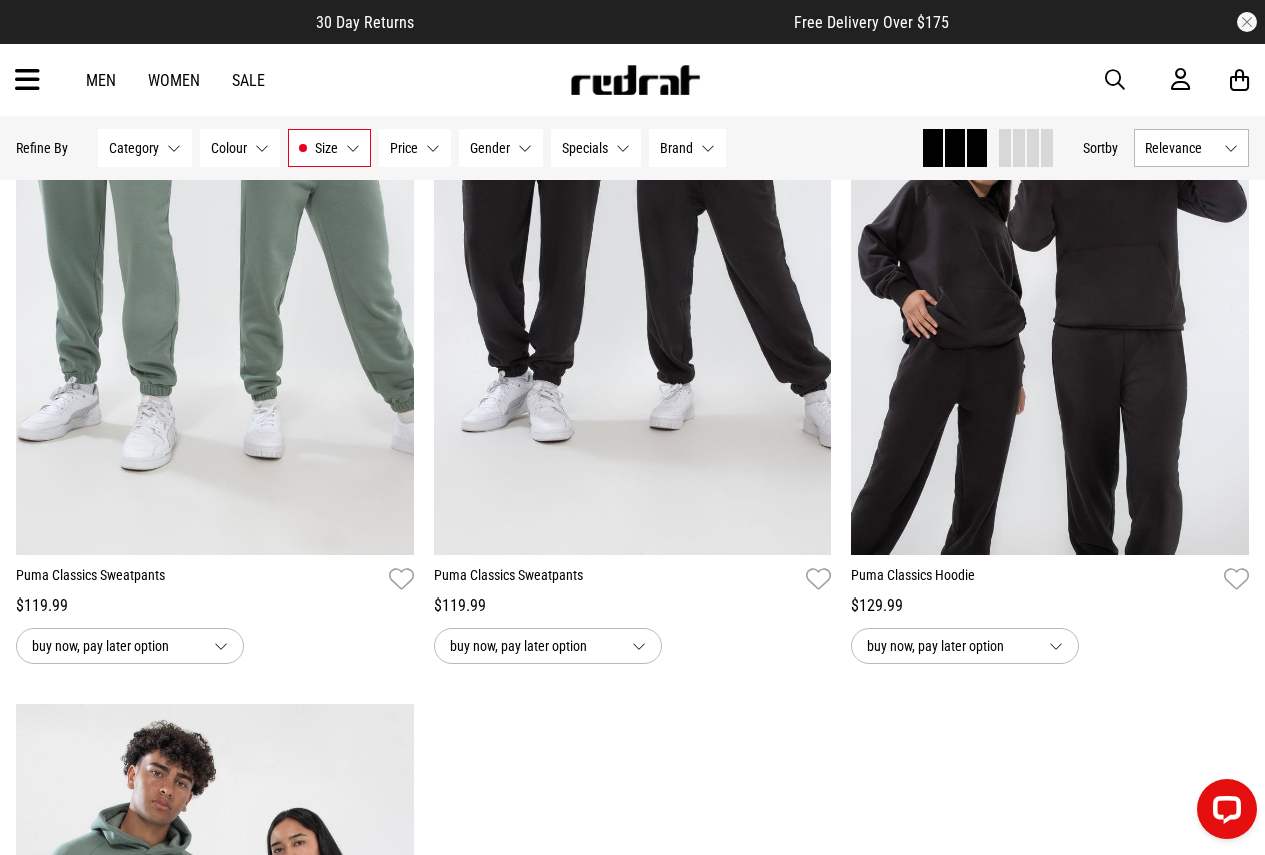 scroll, scrollTop: 79, scrollLeft: 0, axis: vertical 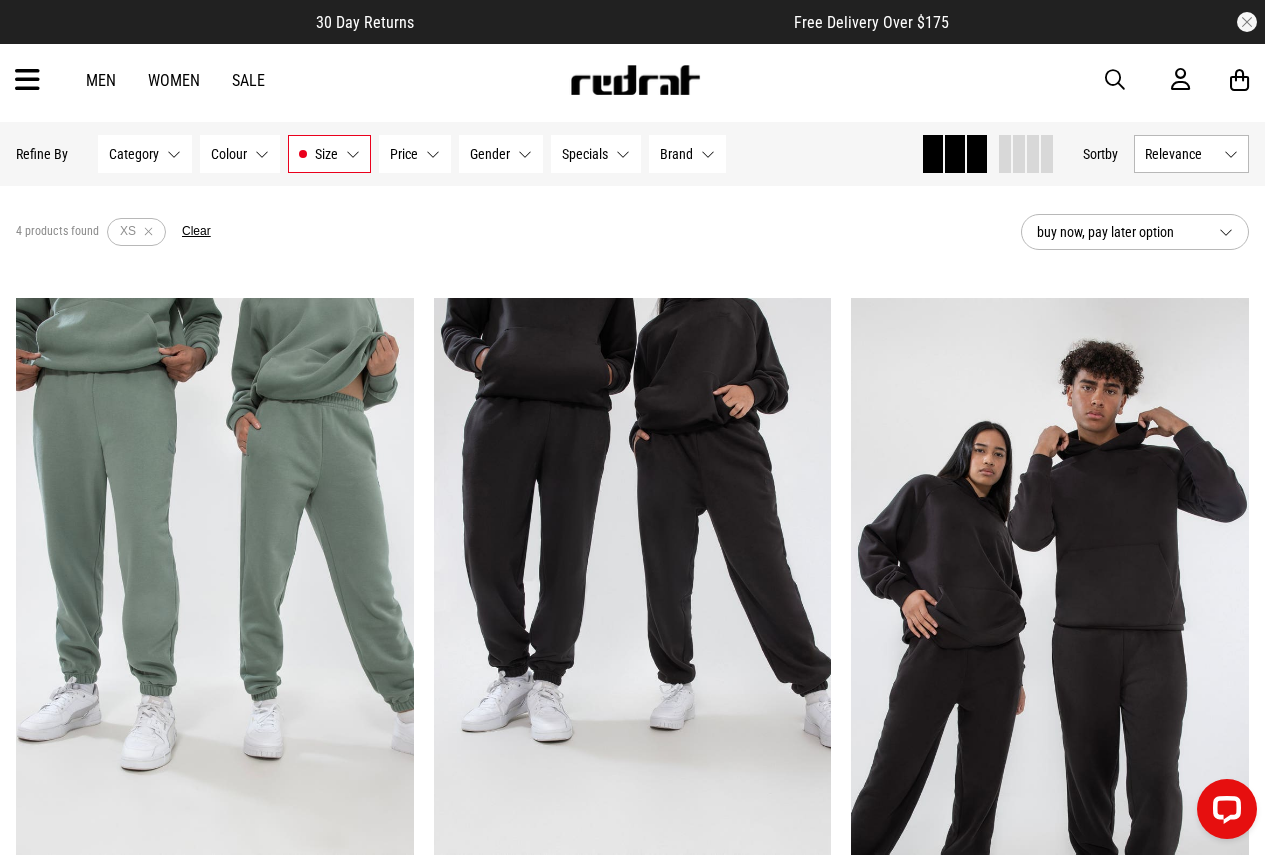 click on "Men   Women   Sale     Sign in     New       Back         Footwear       Back         Mens       Back         Womens       Back         Youth & Kids       Back         Jewellery       Back         Headwear       Back         Accessories       Back         Deals       Back         Sale   UP TO 60% OFF
Shop by Brand
adidas
Converse
New Era
See all brands     Gift Cards   Find a Store   Delivery   Returns & Exchanges   FAQ   Contact Us
Payment Options Only at Red Rat
Let's keep in touch
Back" at bounding box center (632, 80) 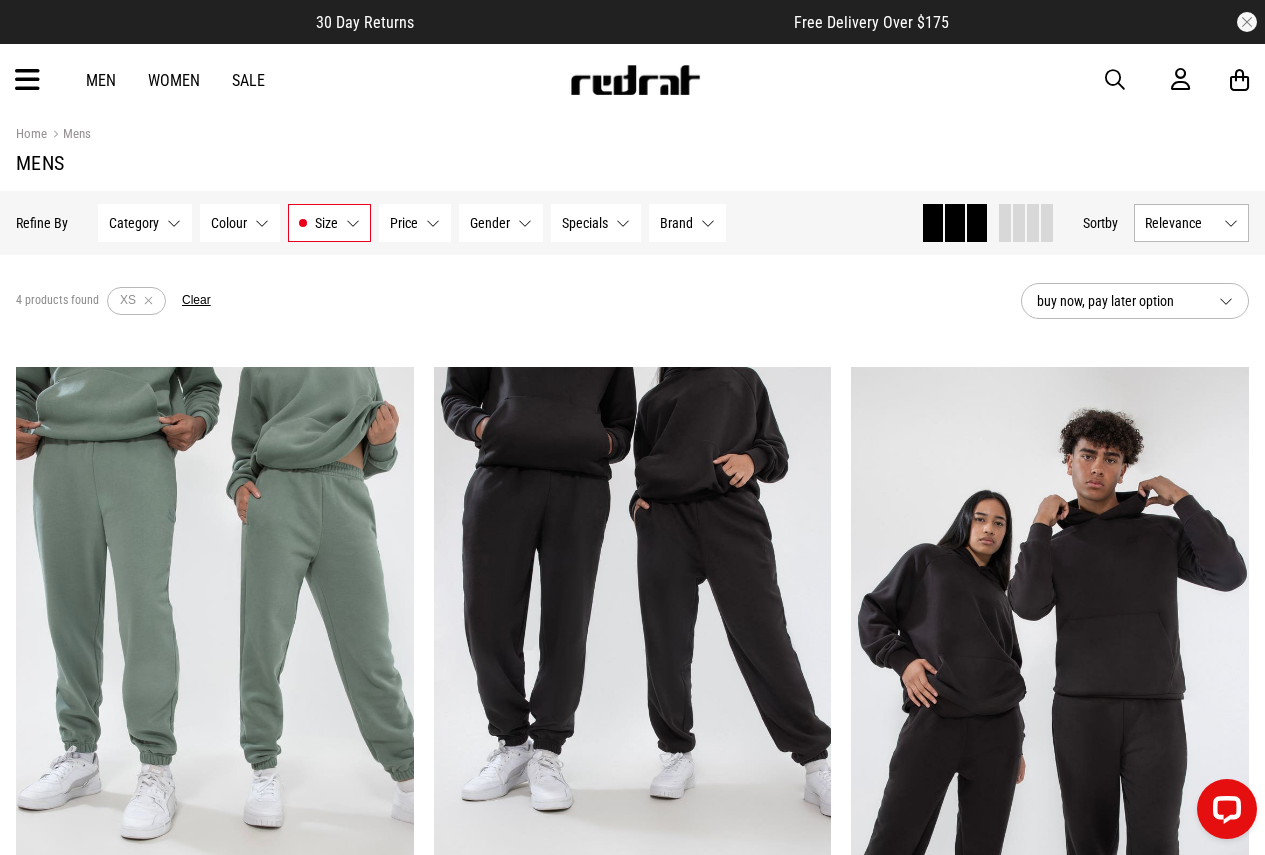scroll, scrollTop: 0, scrollLeft: 0, axis: both 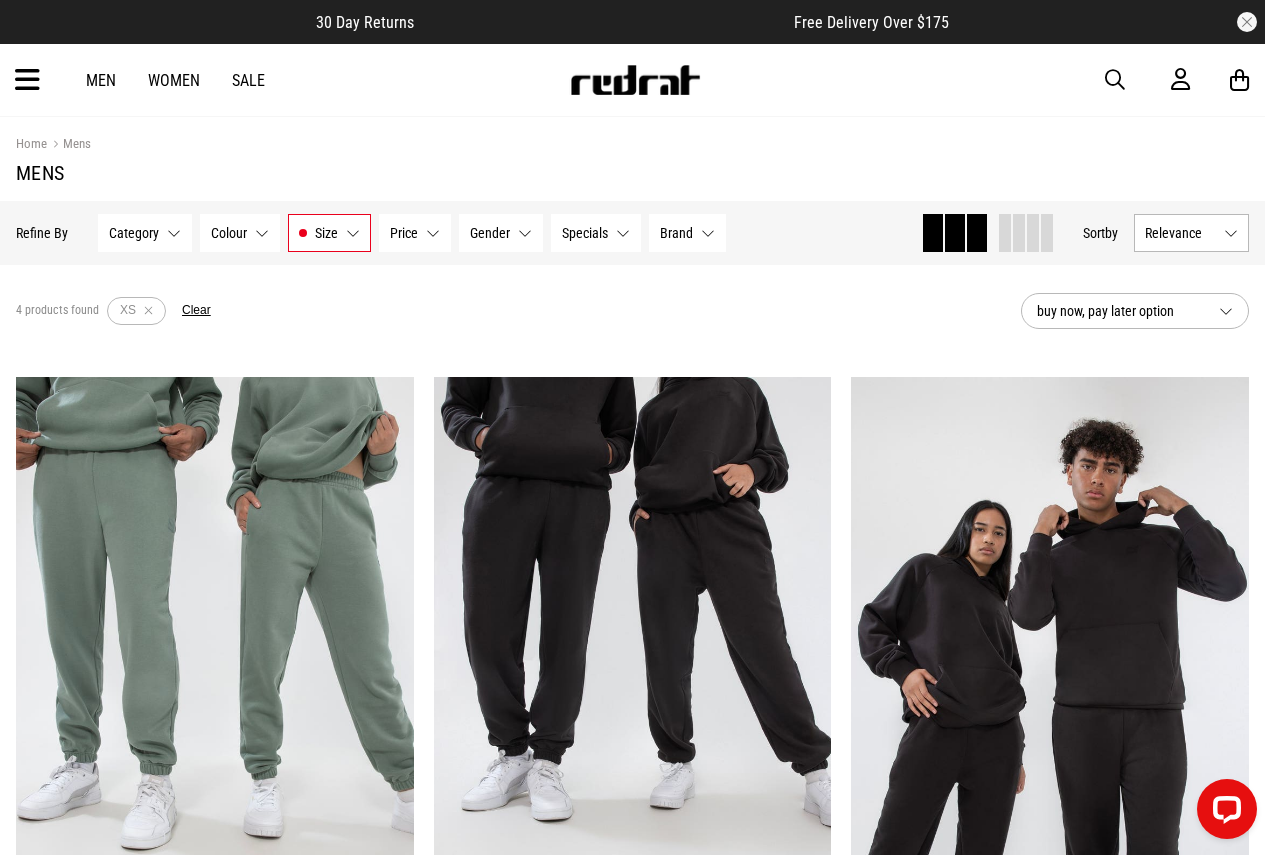 click at bounding box center [635, 80] 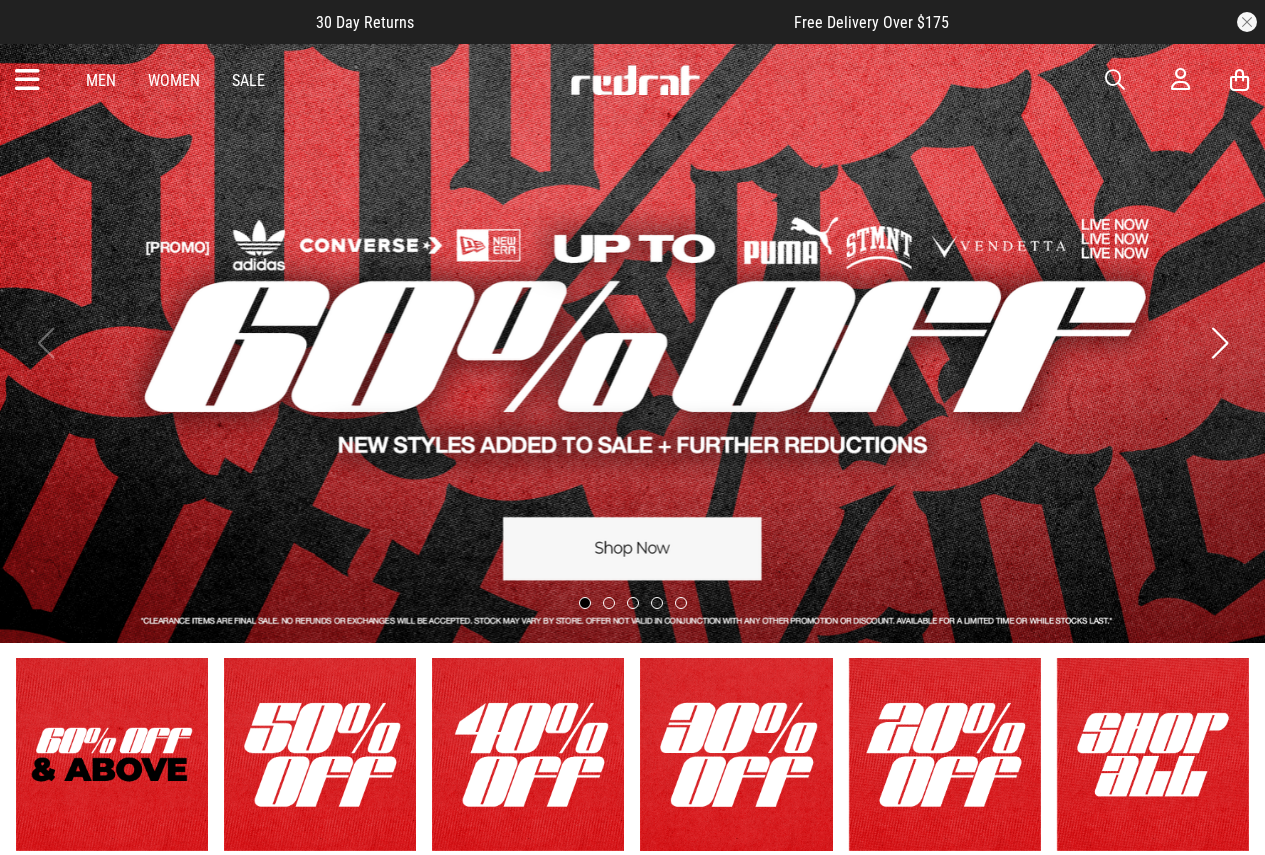 scroll, scrollTop: 0, scrollLeft: 0, axis: both 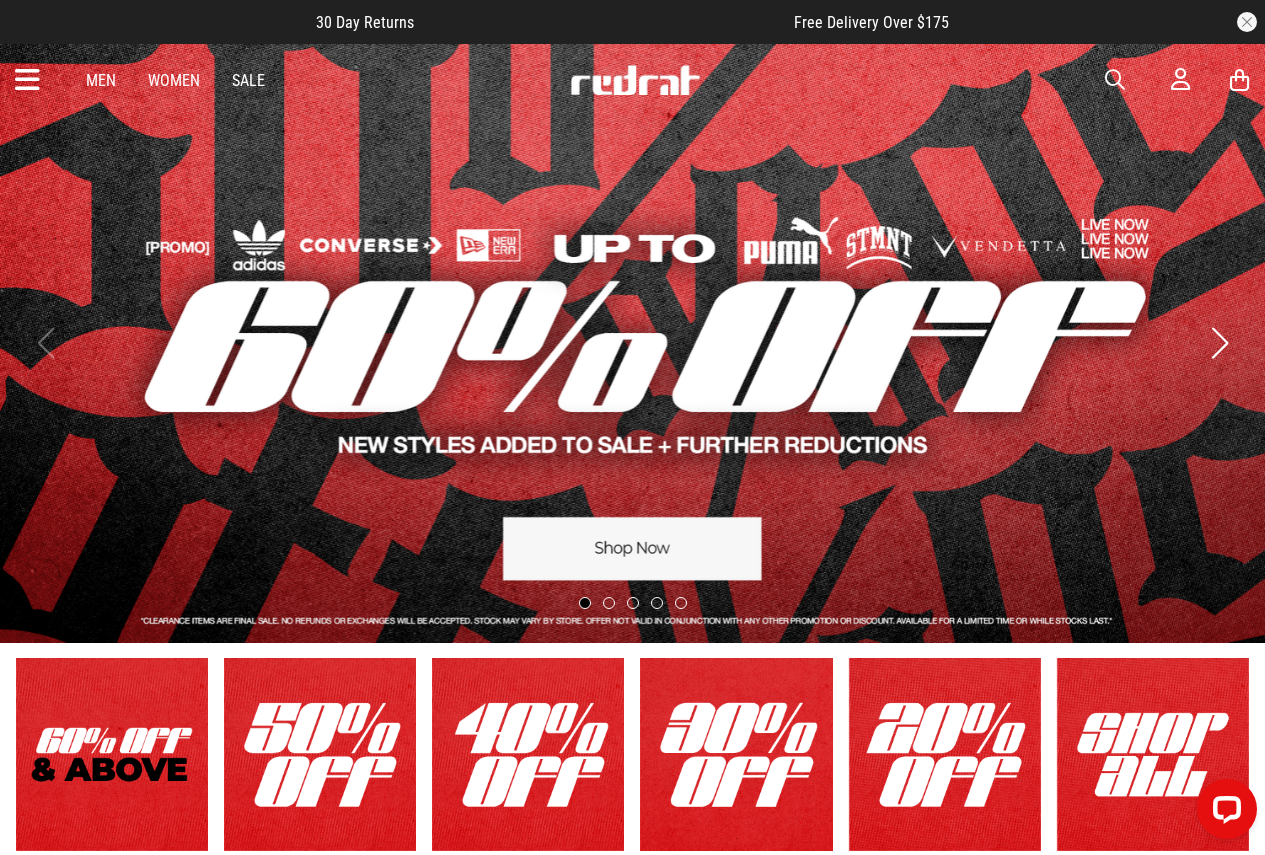 click at bounding box center (632, 343) 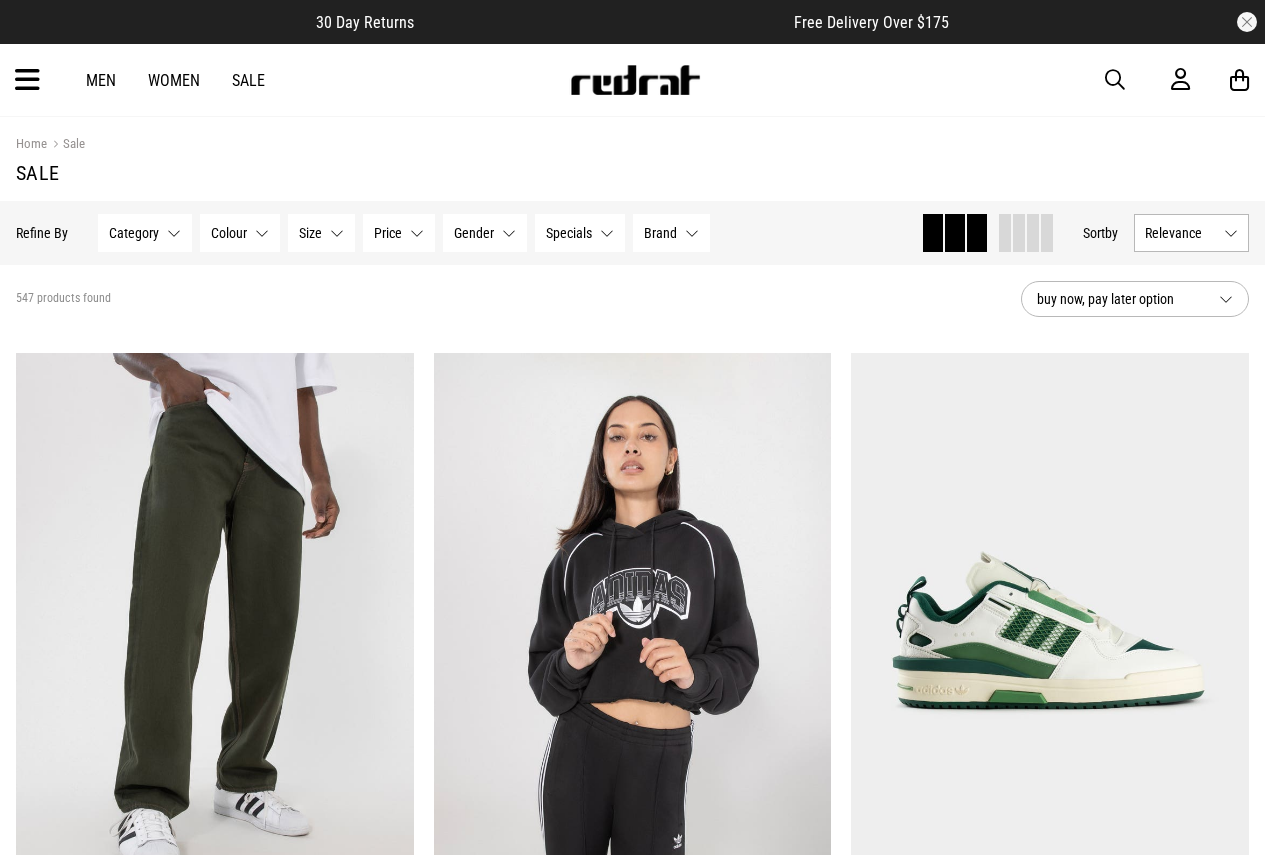 scroll, scrollTop: 0, scrollLeft: 0, axis: both 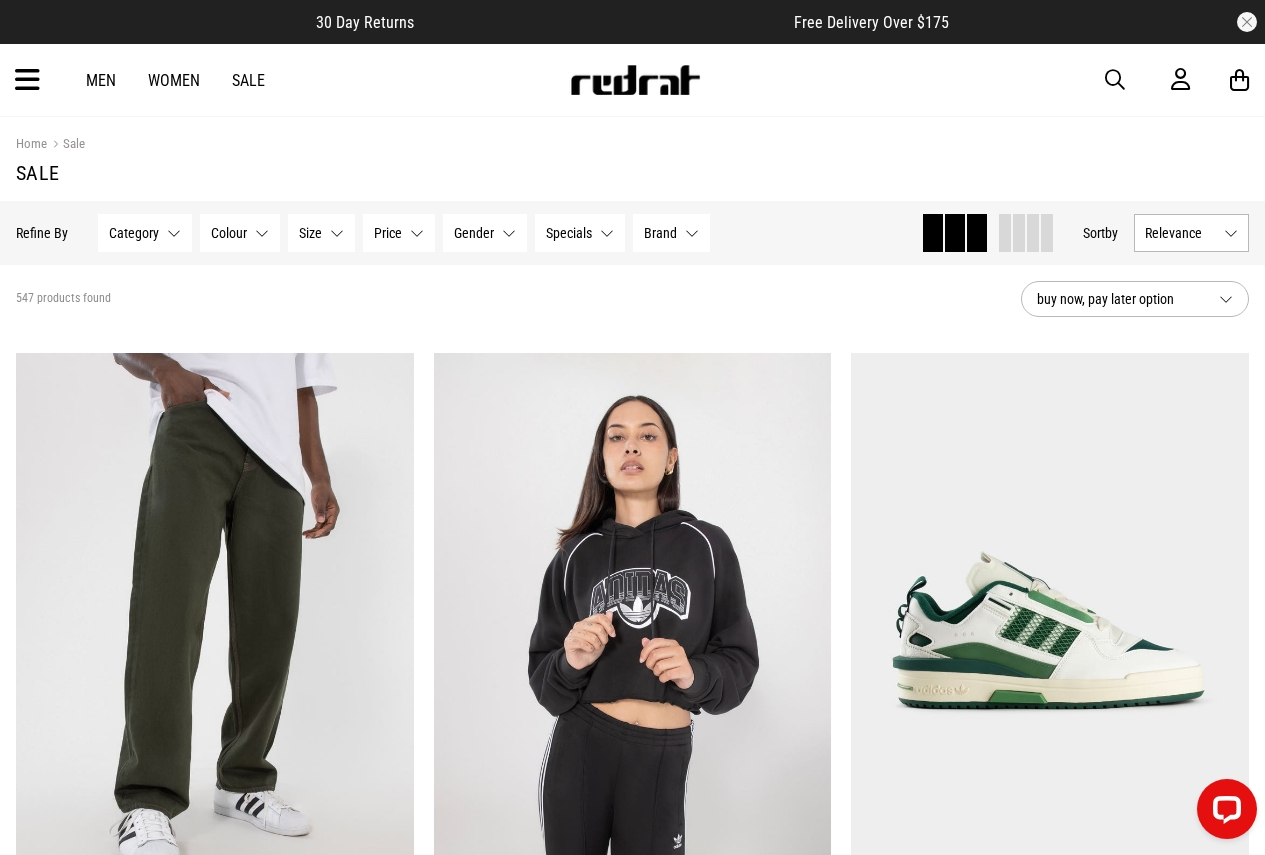 click at bounding box center [1115, 80] 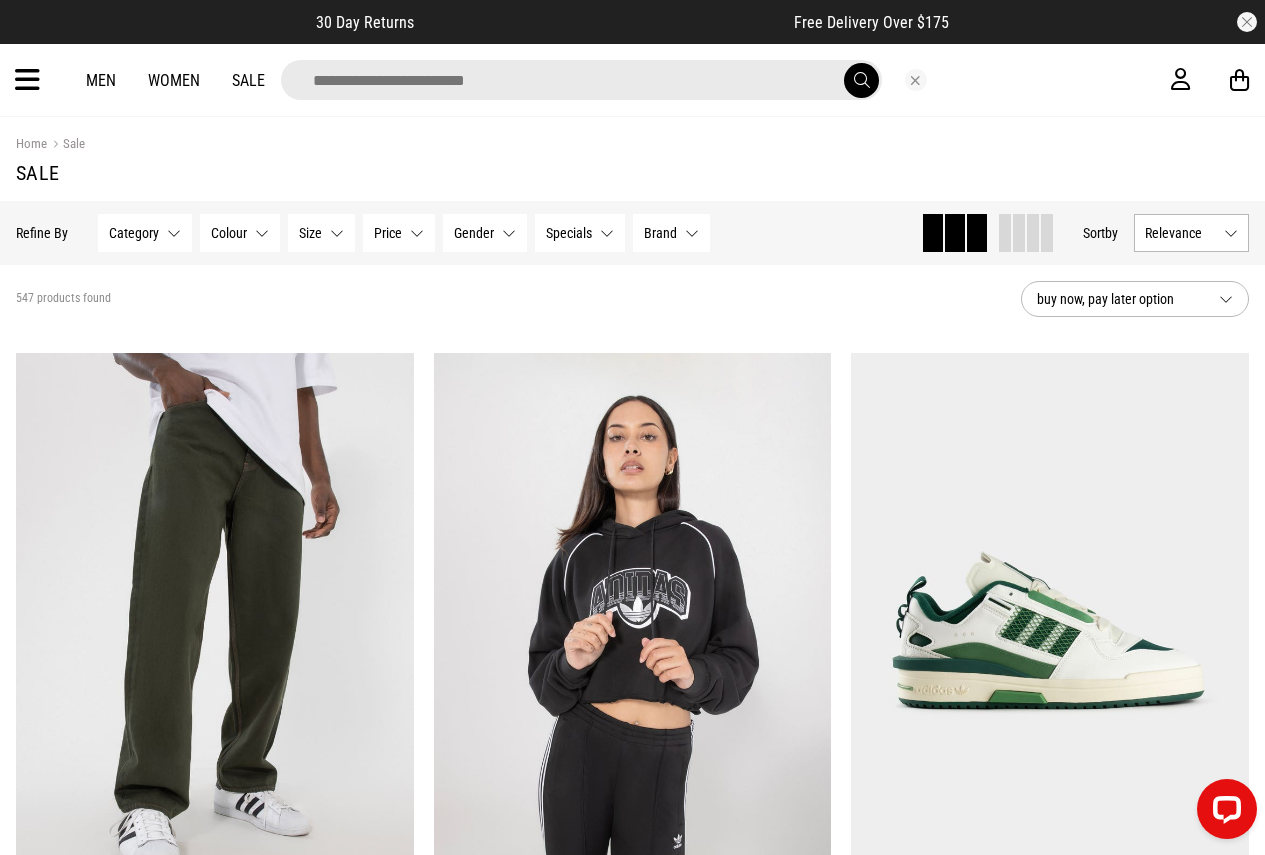 click at bounding box center [581, 80] 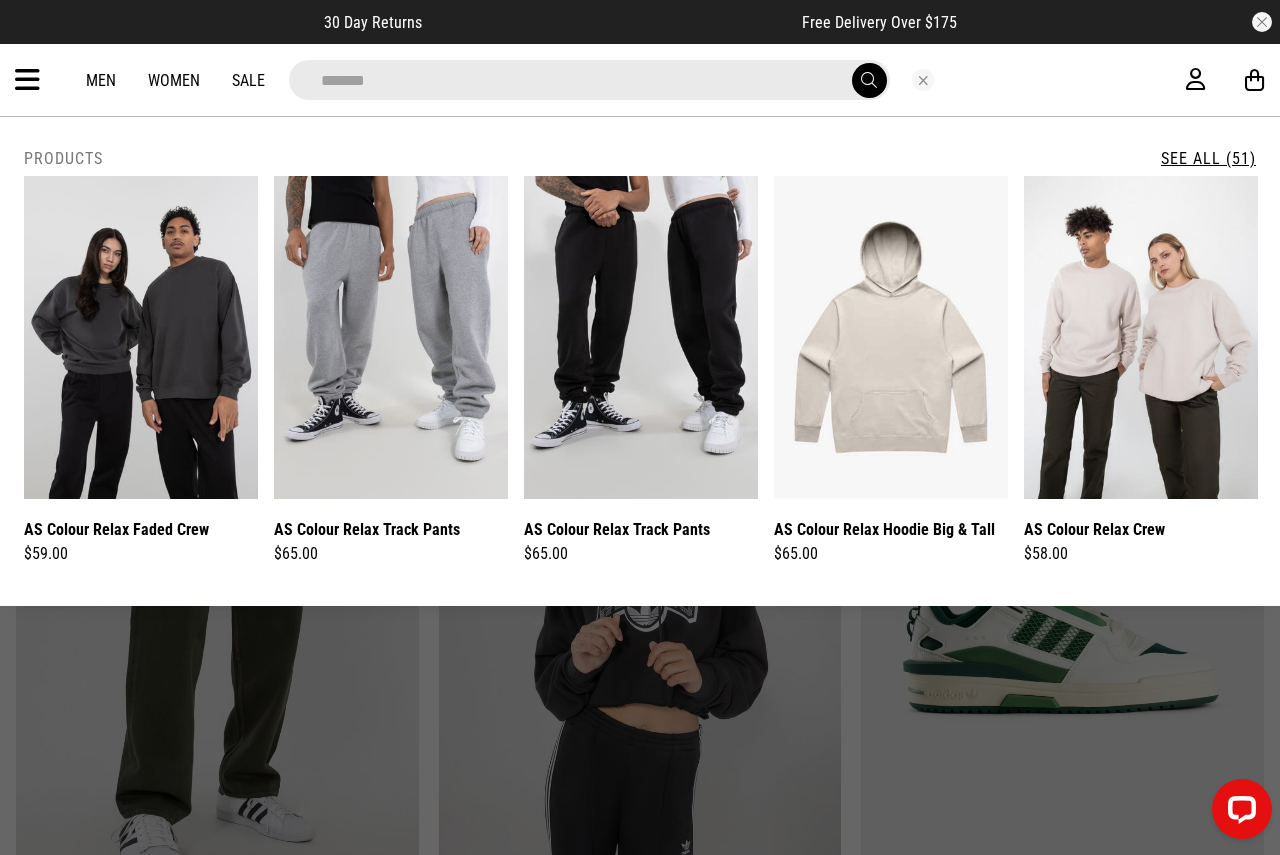 type on "*********" 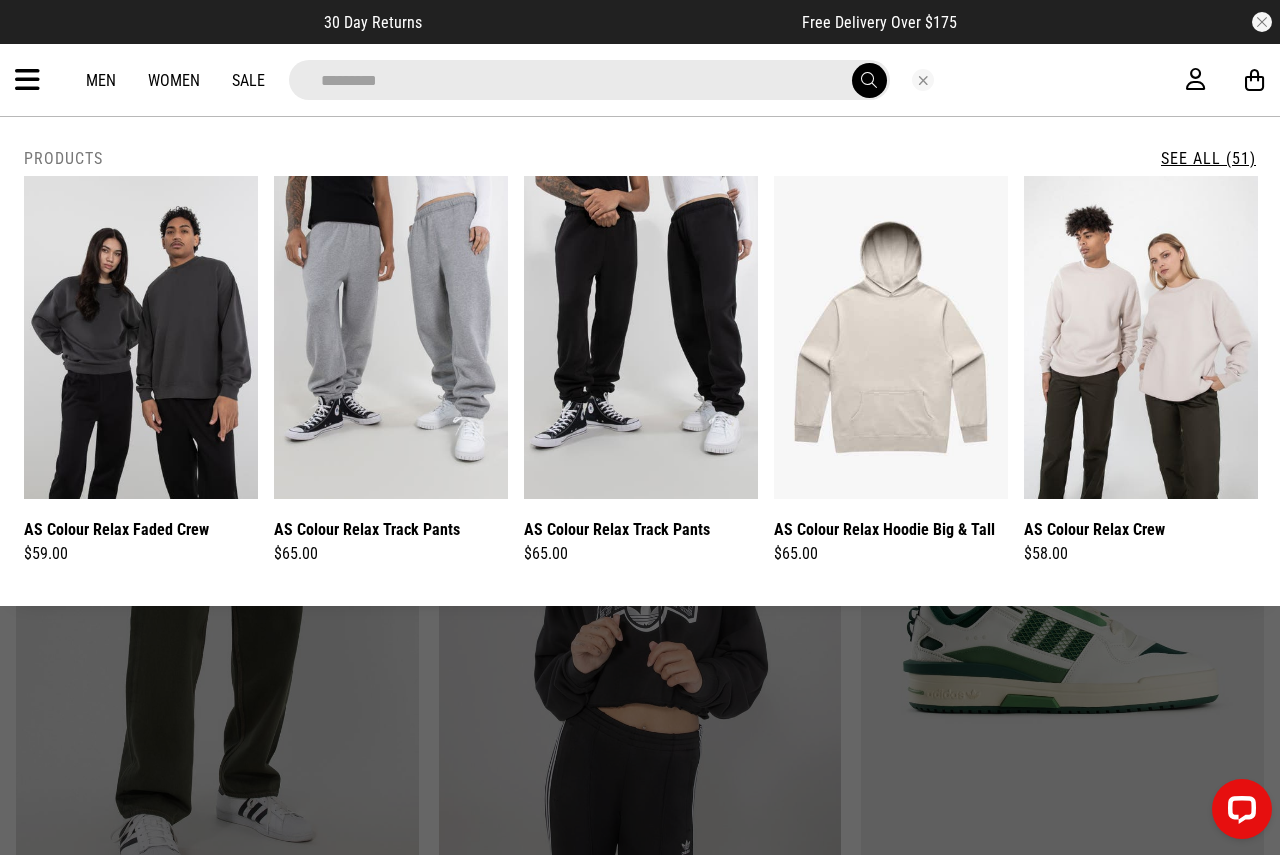 click at bounding box center (869, 80) 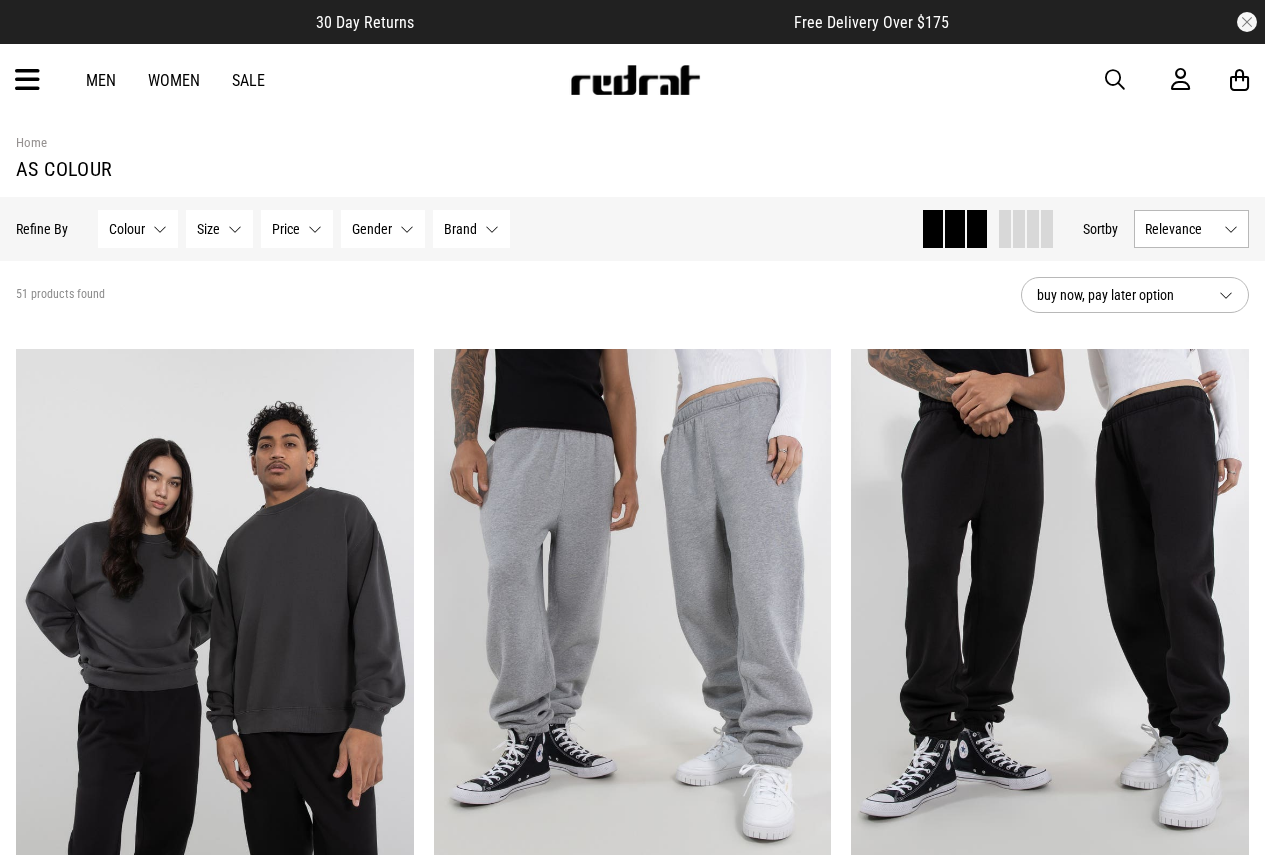 scroll, scrollTop: 0, scrollLeft: 0, axis: both 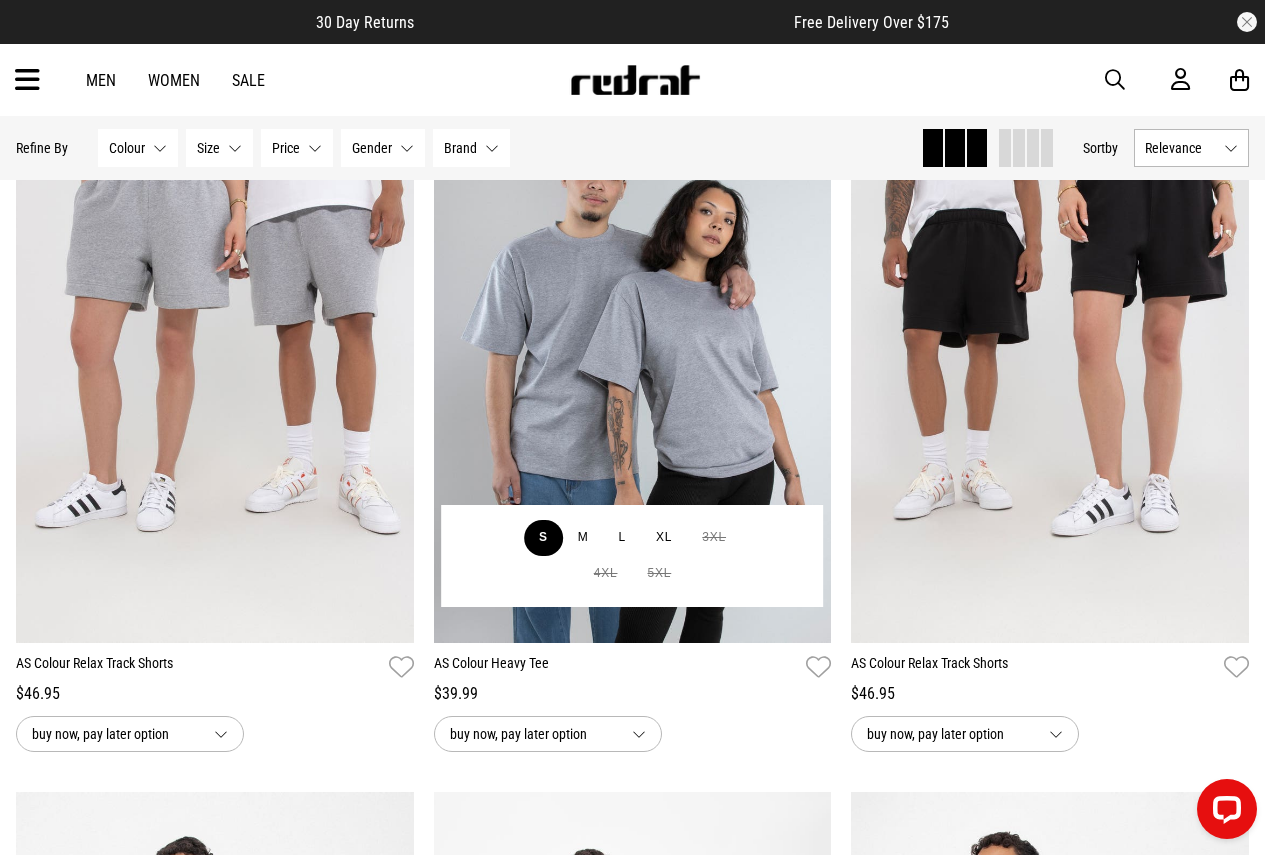 click on "S" at bounding box center (543, 538) 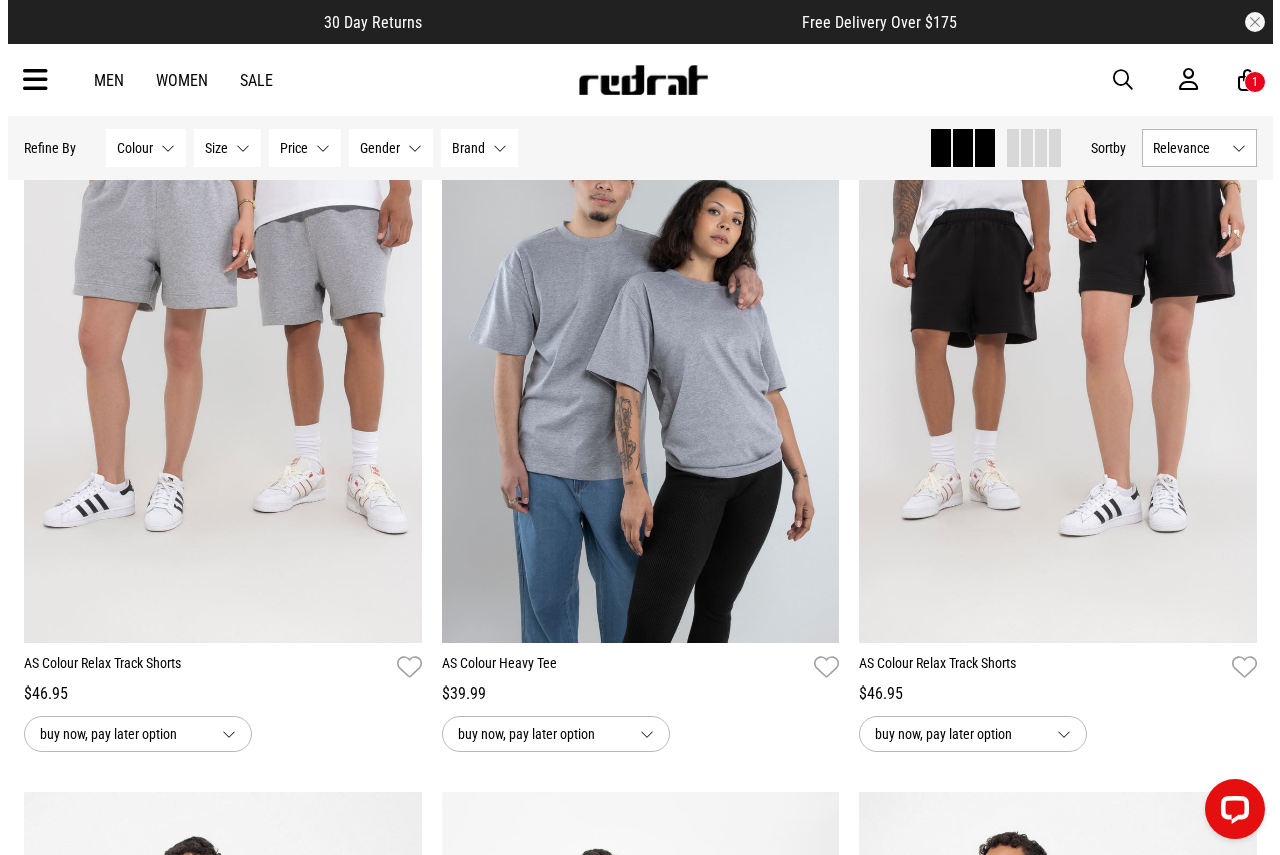 scroll, scrollTop: 4539, scrollLeft: 0, axis: vertical 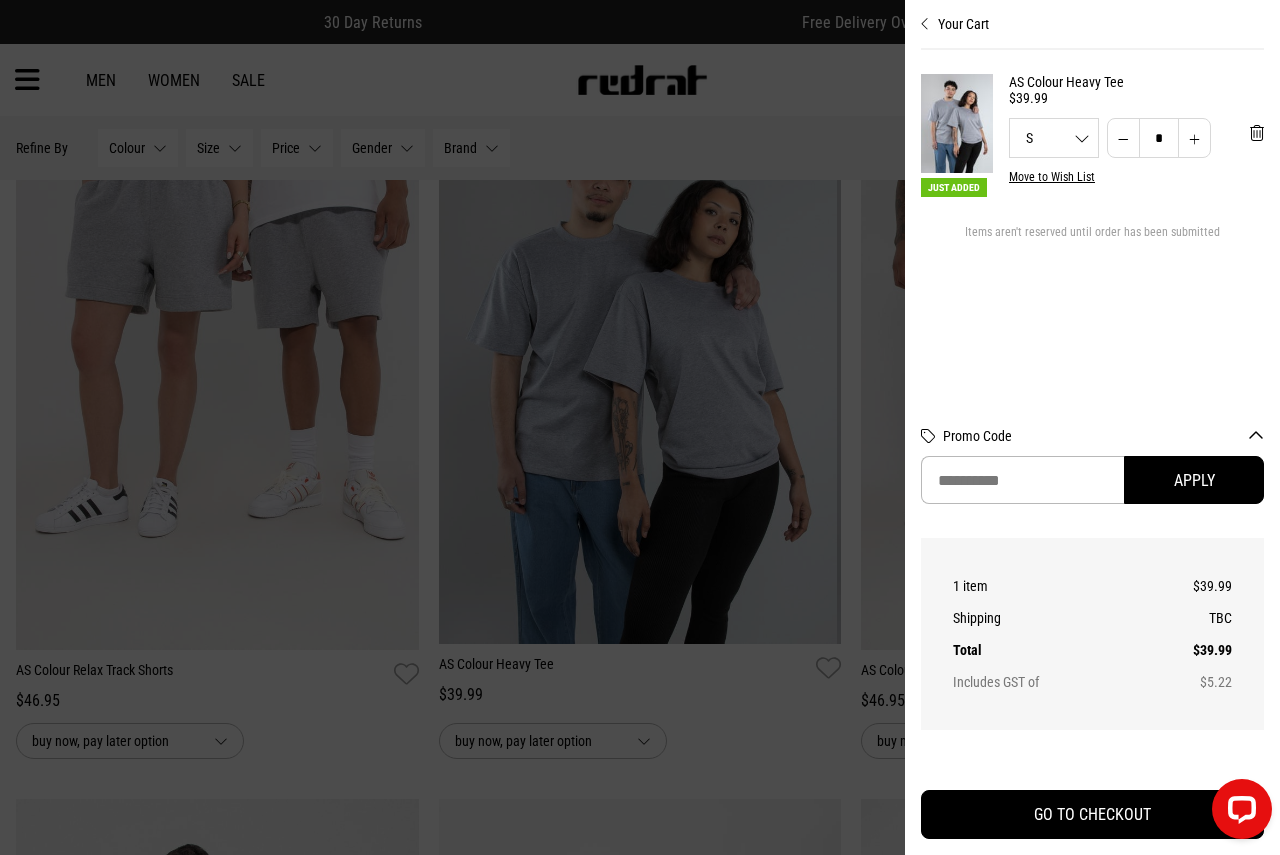 click at bounding box center [640, 427] 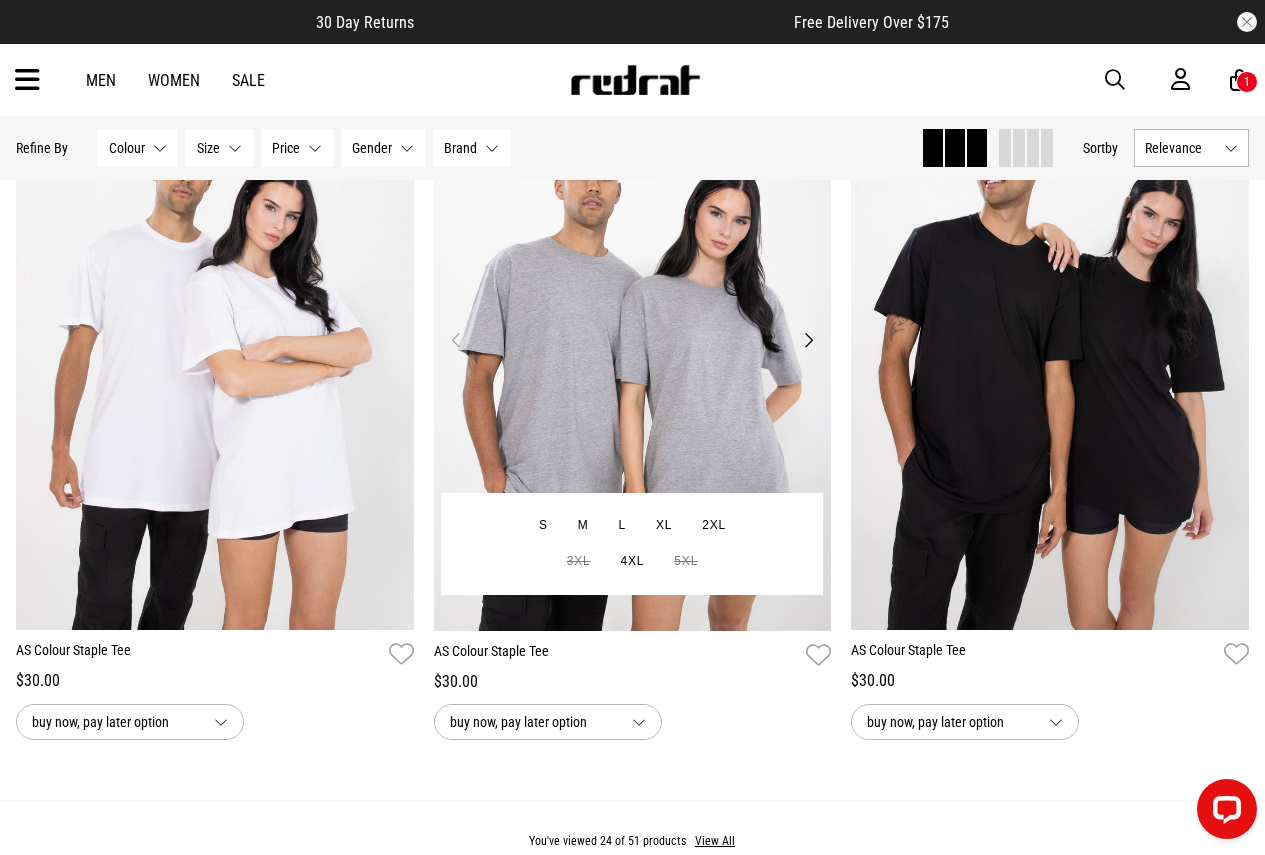 scroll, scrollTop: 5200, scrollLeft: 0, axis: vertical 